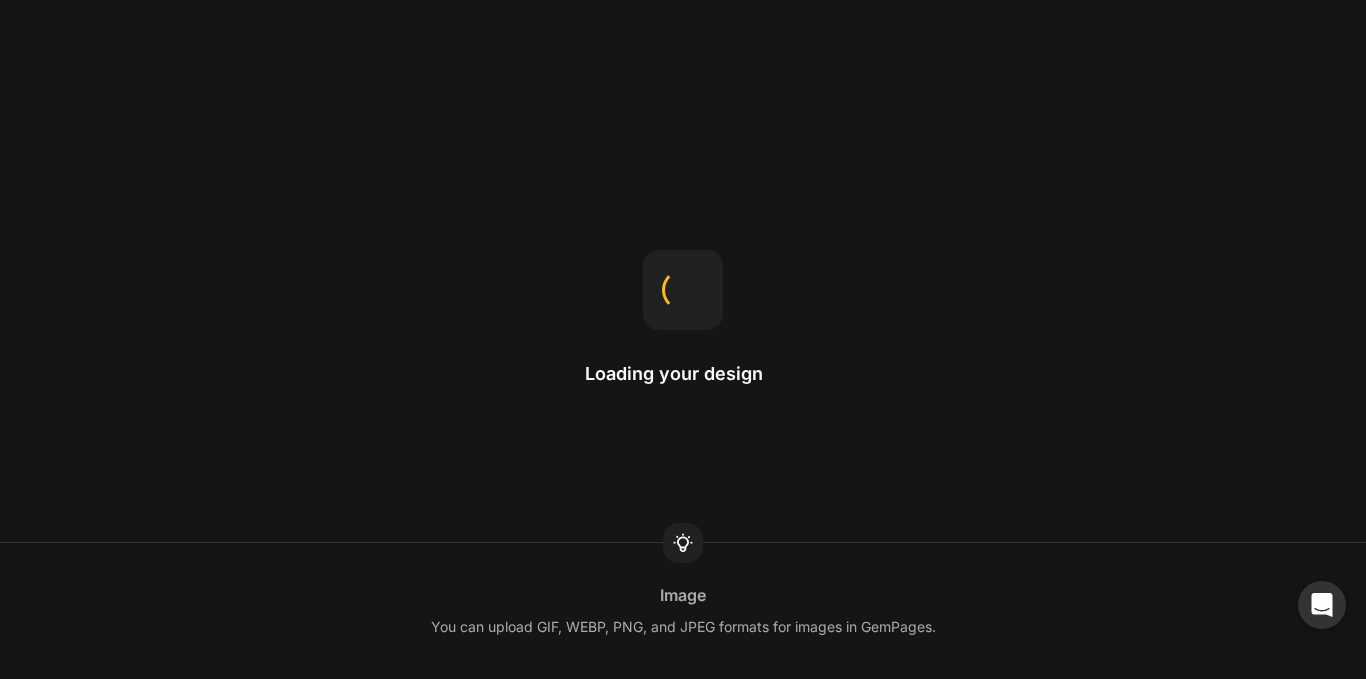 scroll, scrollTop: 0, scrollLeft: 0, axis: both 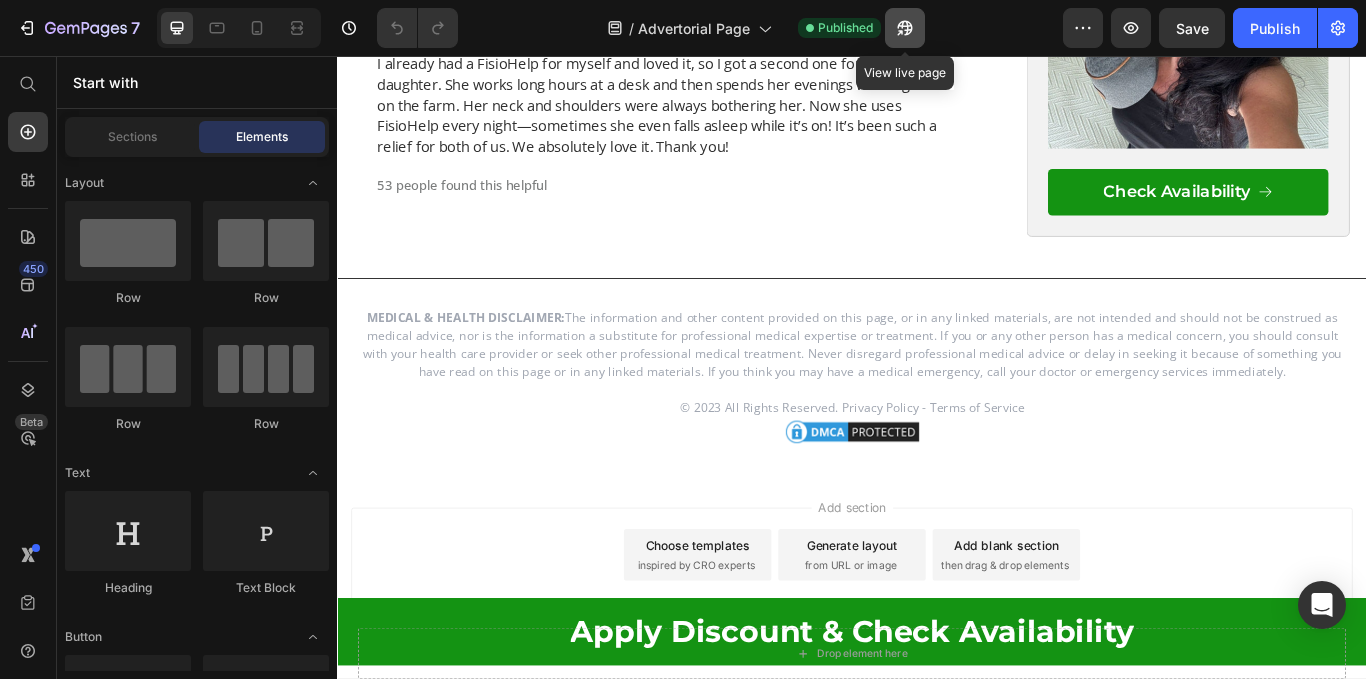 click 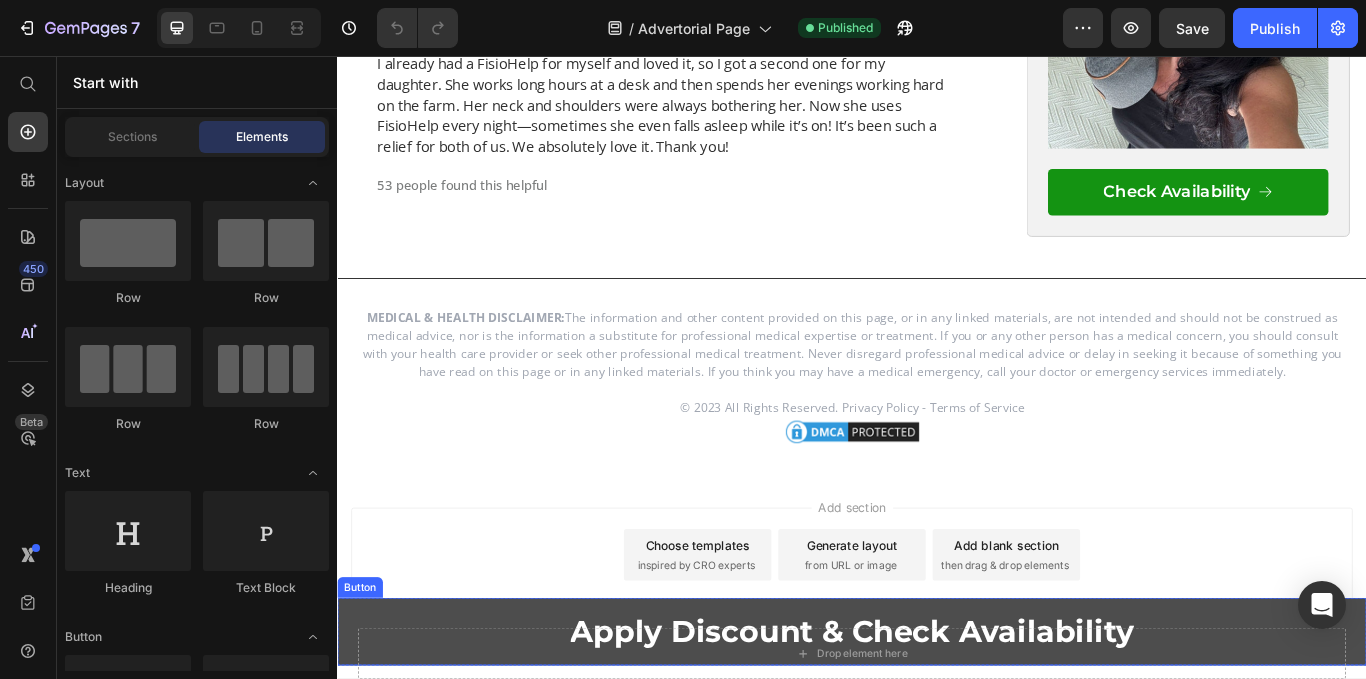 click on "Apply Discount & Check Availability" at bounding box center (937, 727) 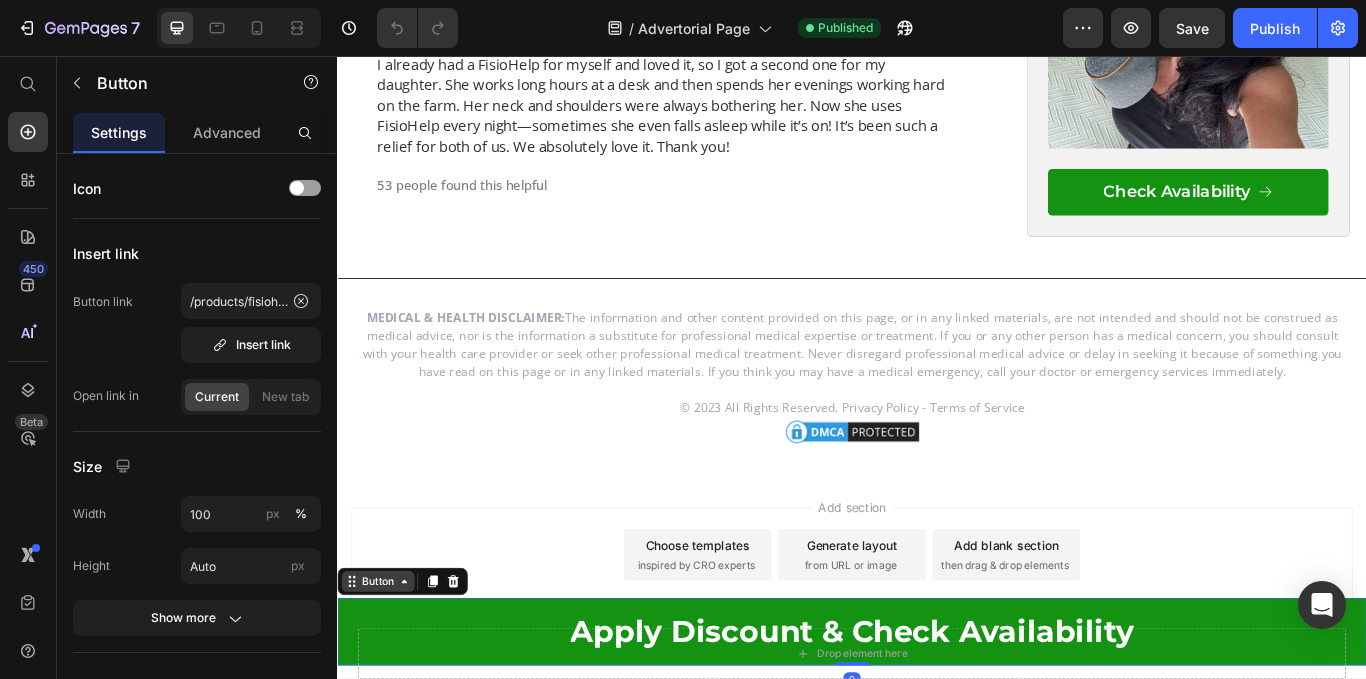 click on "Button" at bounding box center [384, 669] 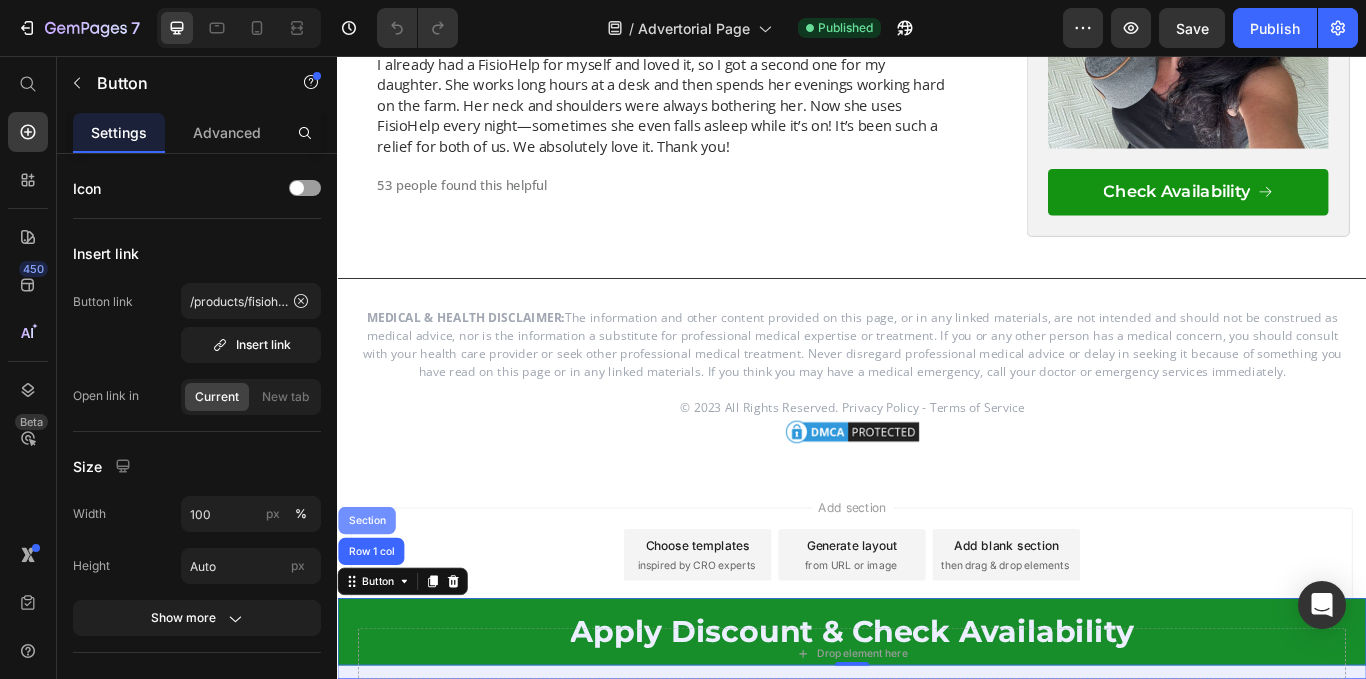 click on "Section" at bounding box center [371, 598] 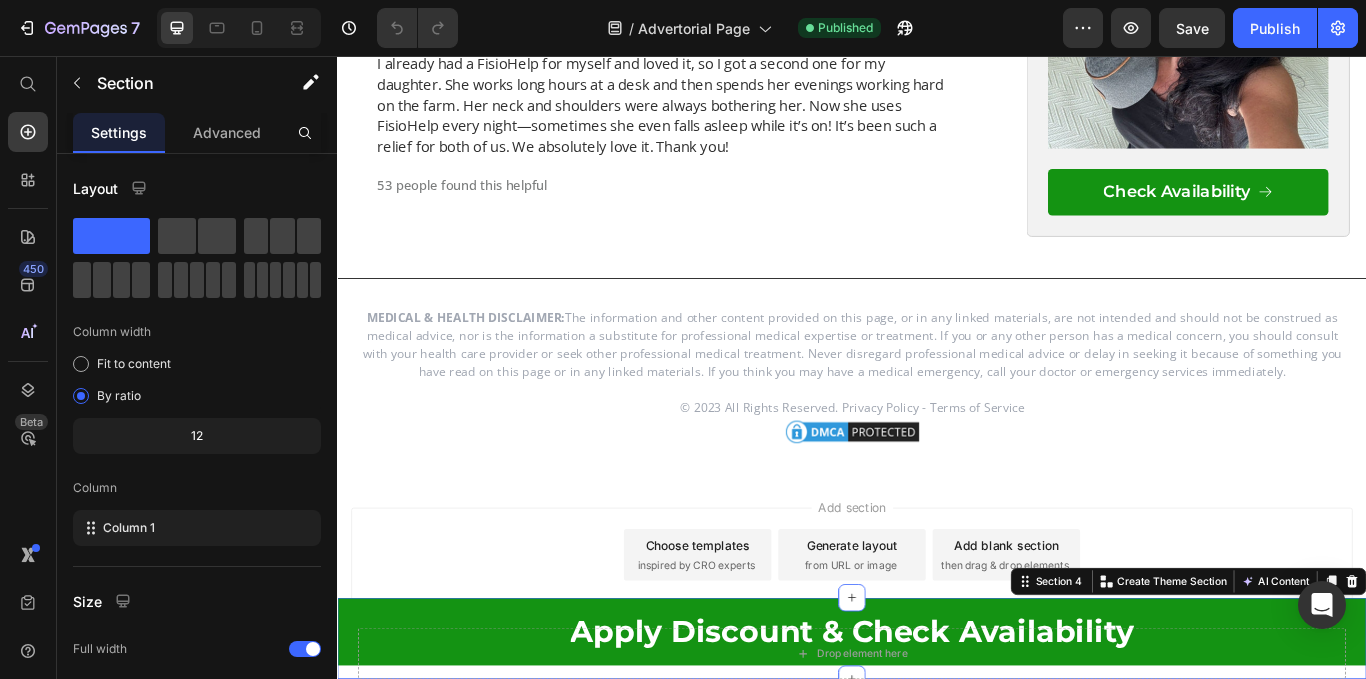 scroll, scrollTop: 10987, scrollLeft: 0, axis: vertical 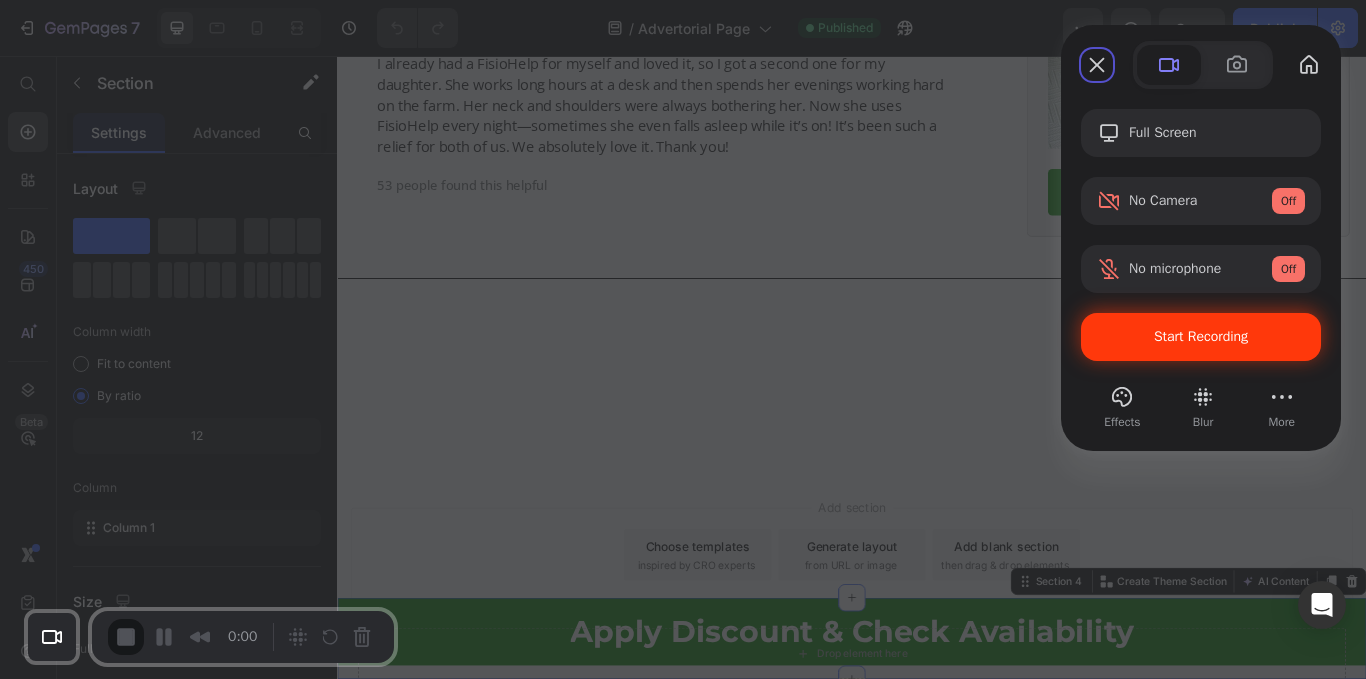 click on "Start Recording" at bounding box center (1201, 337) 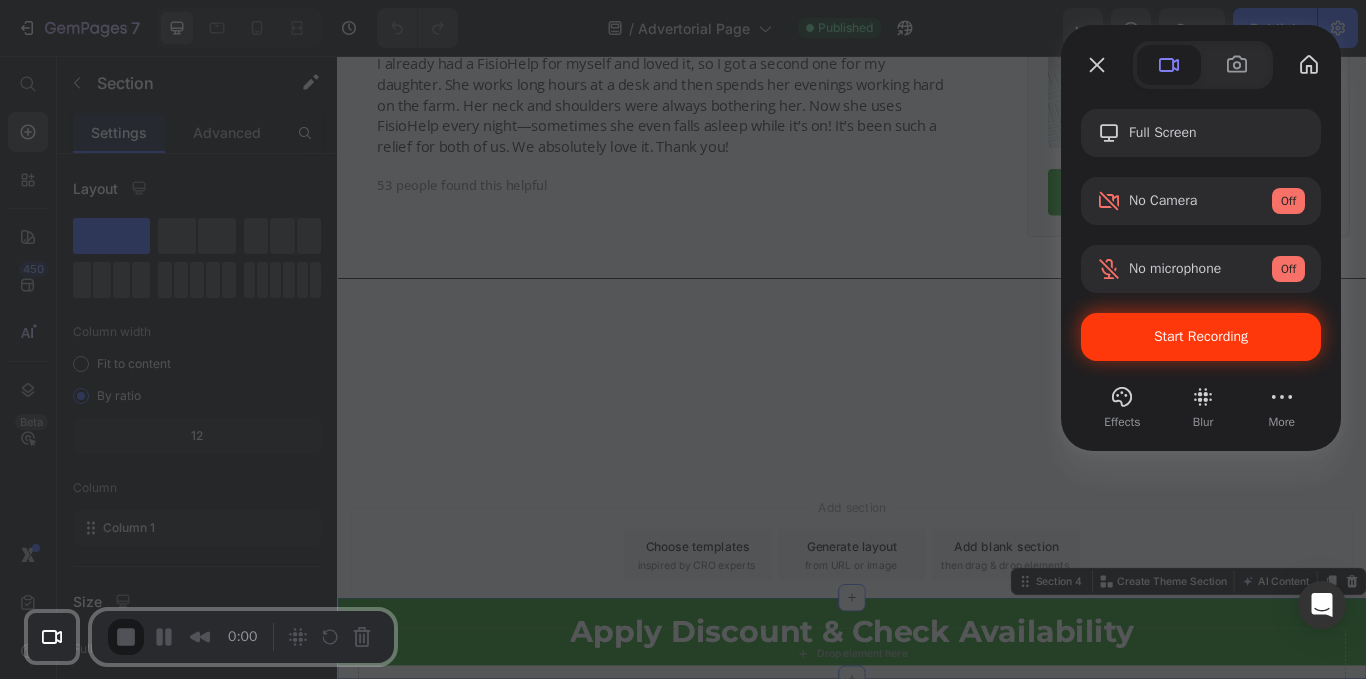 click on "Yes, proceed" at bounding box center (350, 1548) 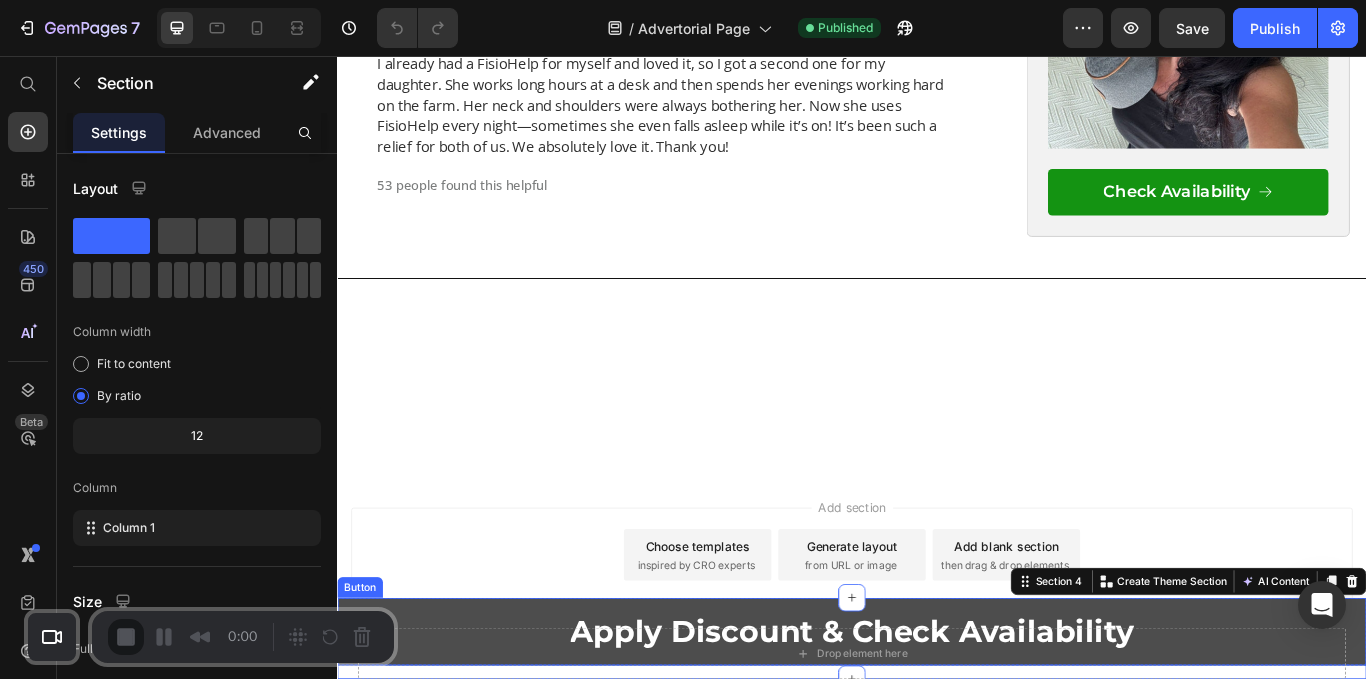 click on "Apply Discount & Check Availability" at bounding box center [937, 727] 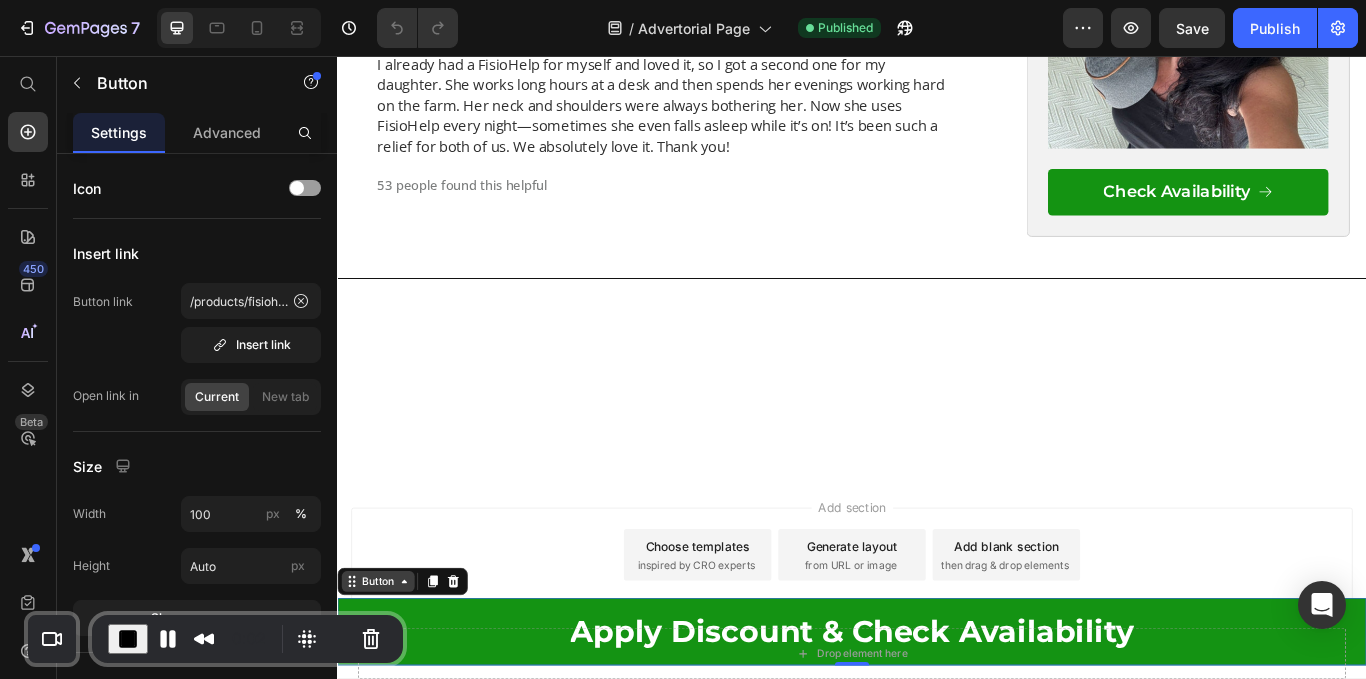 click on "Button" at bounding box center [384, 669] 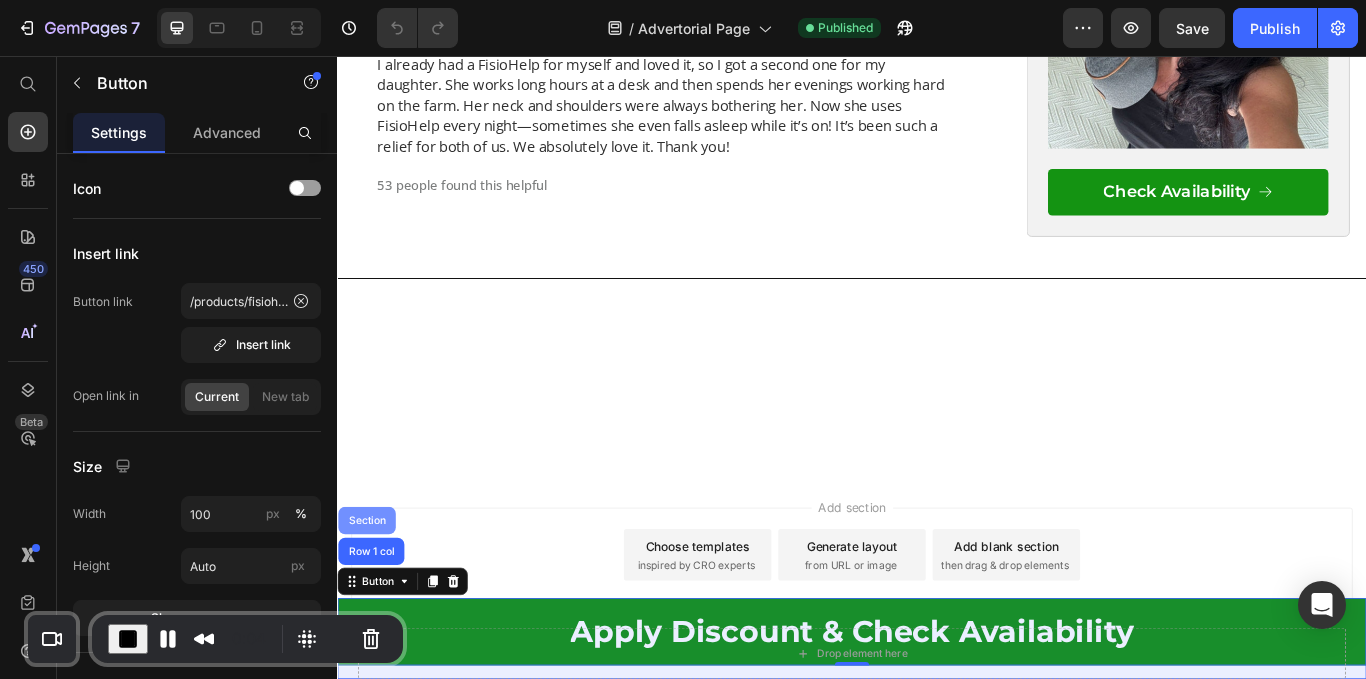 click on "Section" at bounding box center [371, 598] 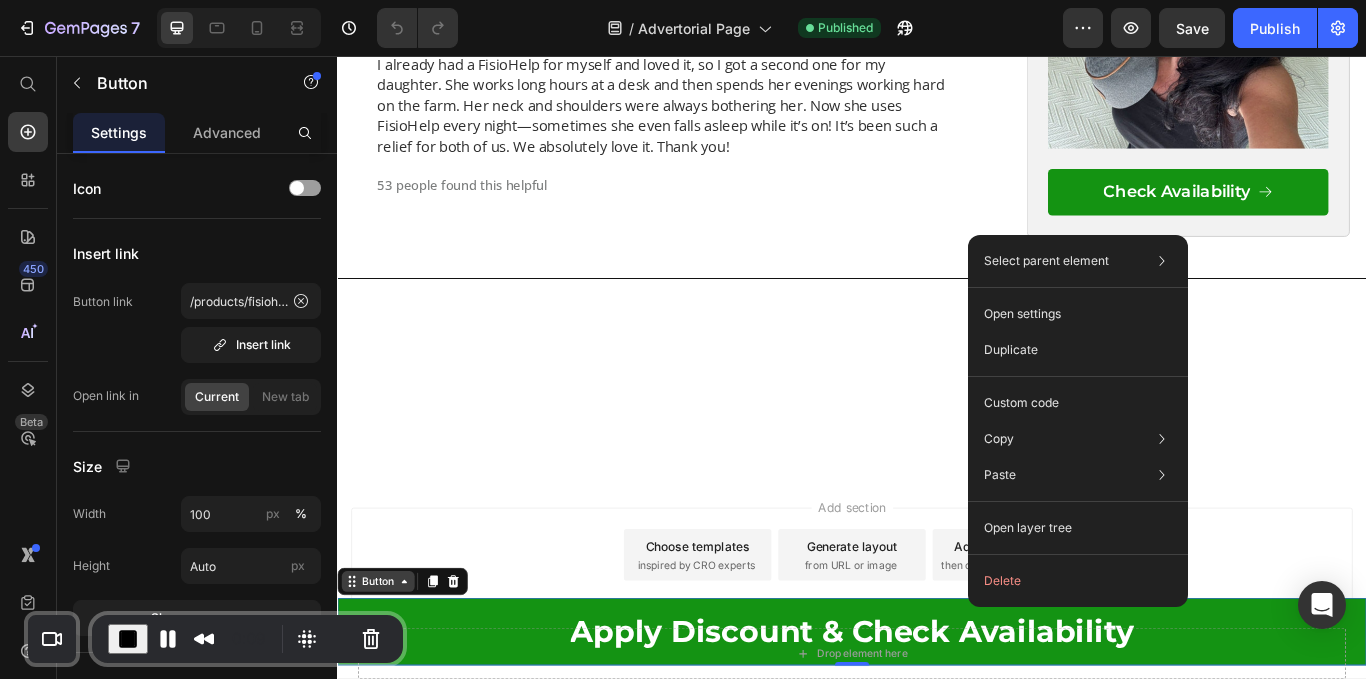 click 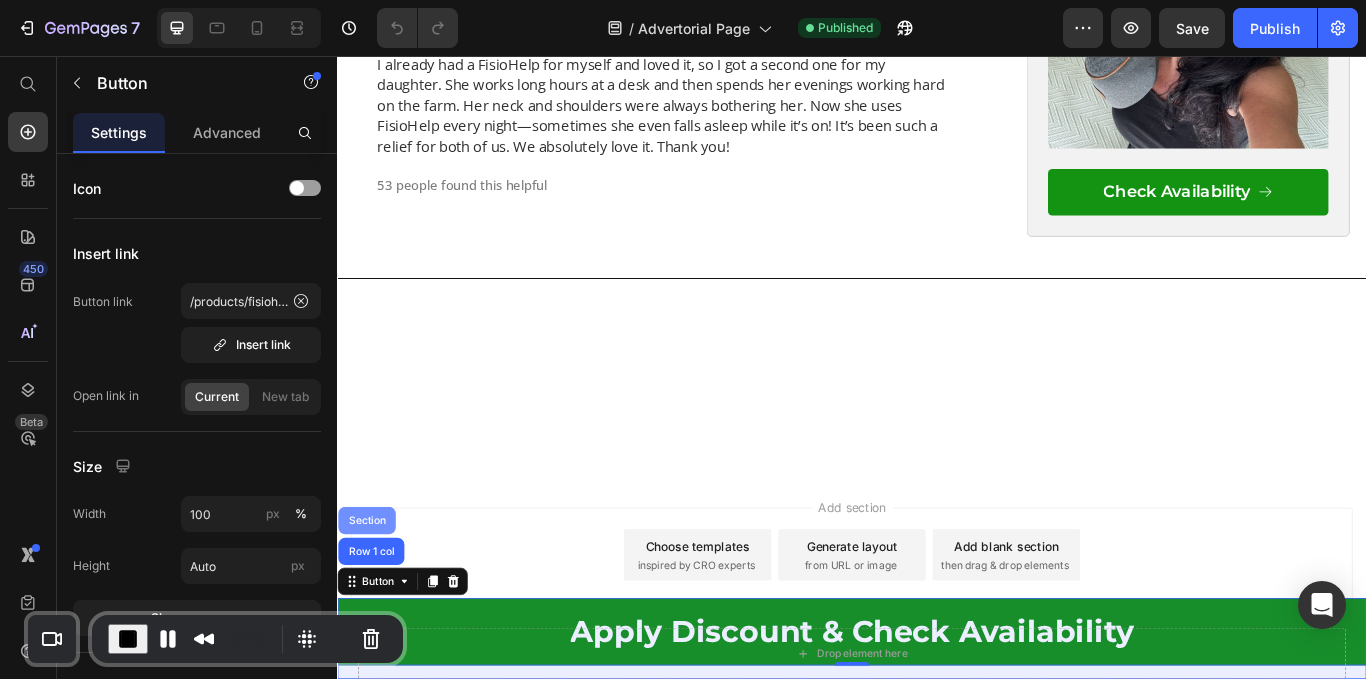 click on "Section" at bounding box center (371, 598) 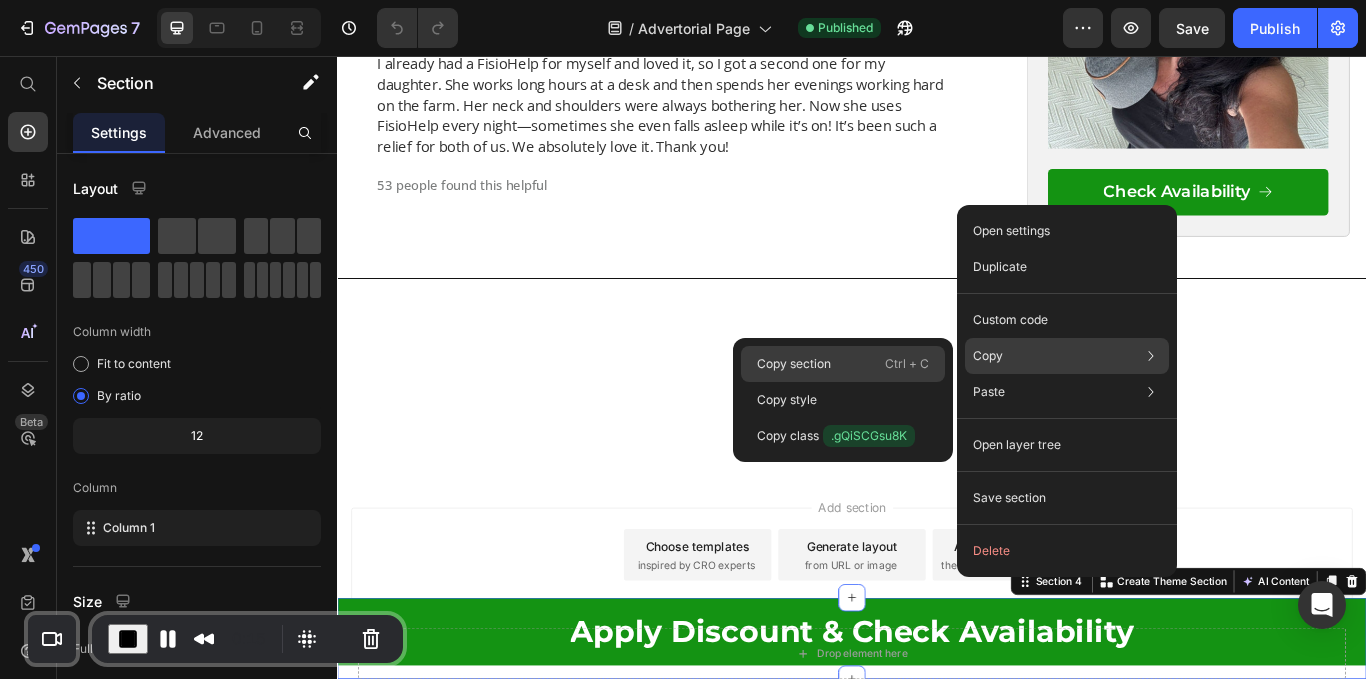 click on "Copy section" at bounding box center (794, 364) 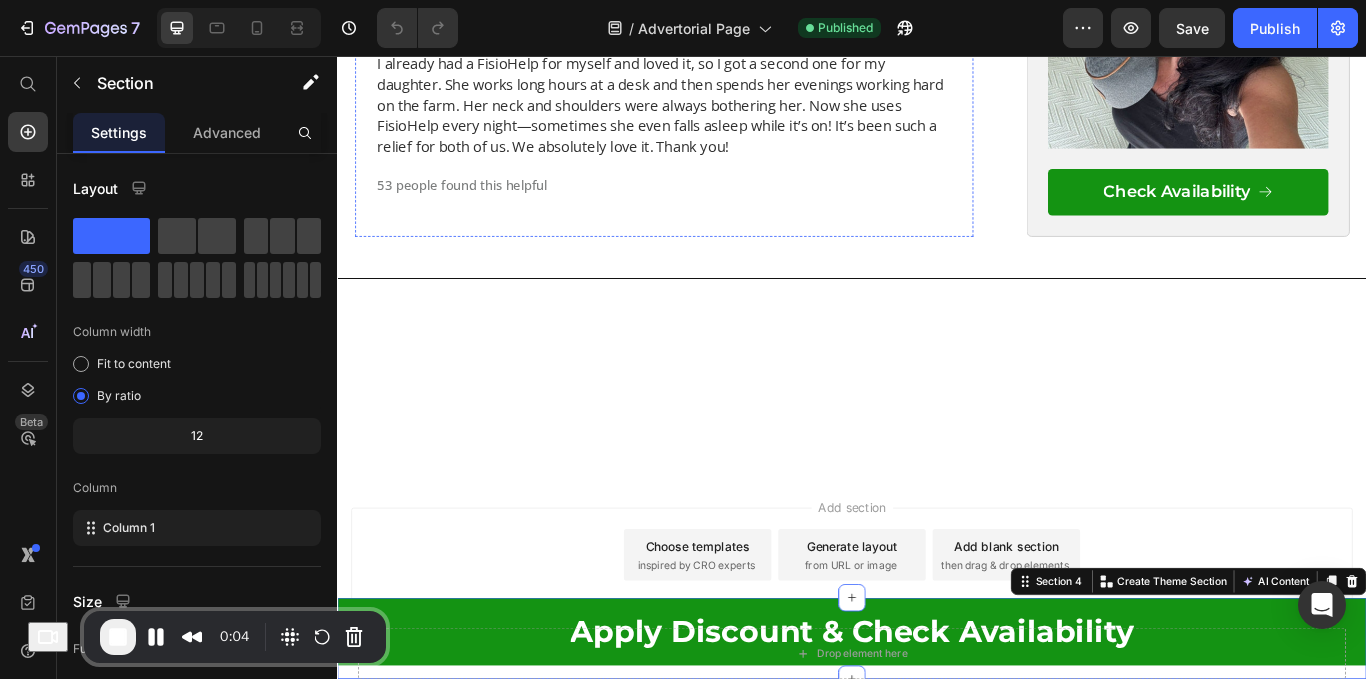 scroll, scrollTop: 11599, scrollLeft: 0, axis: vertical 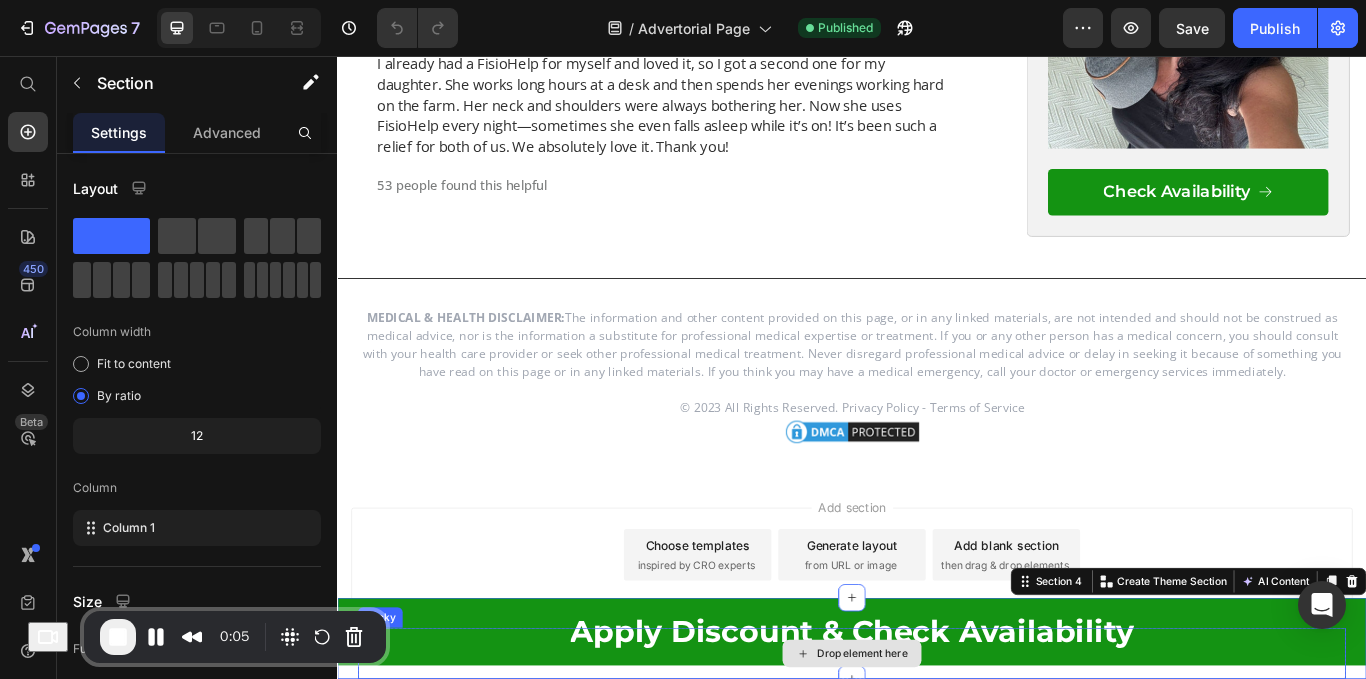 click on "Drop element here" at bounding box center (937, 753) 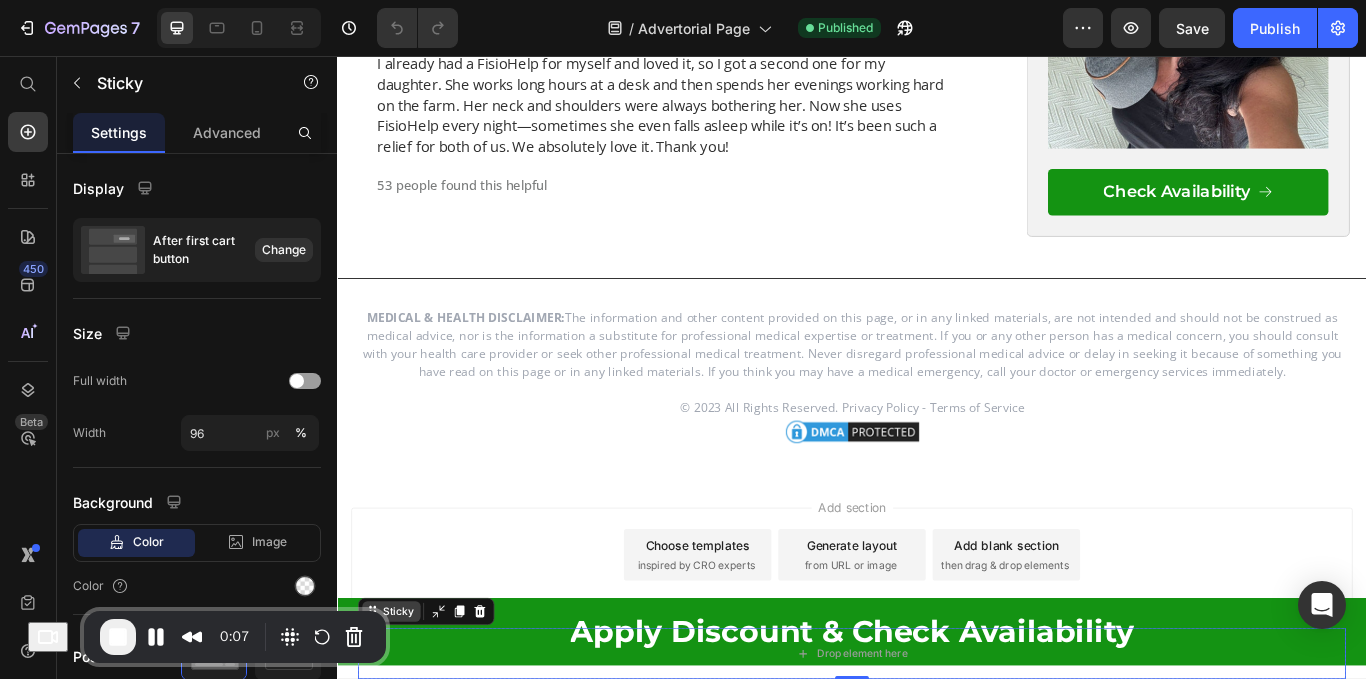 click on "Sticky" at bounding box center (408, 704) 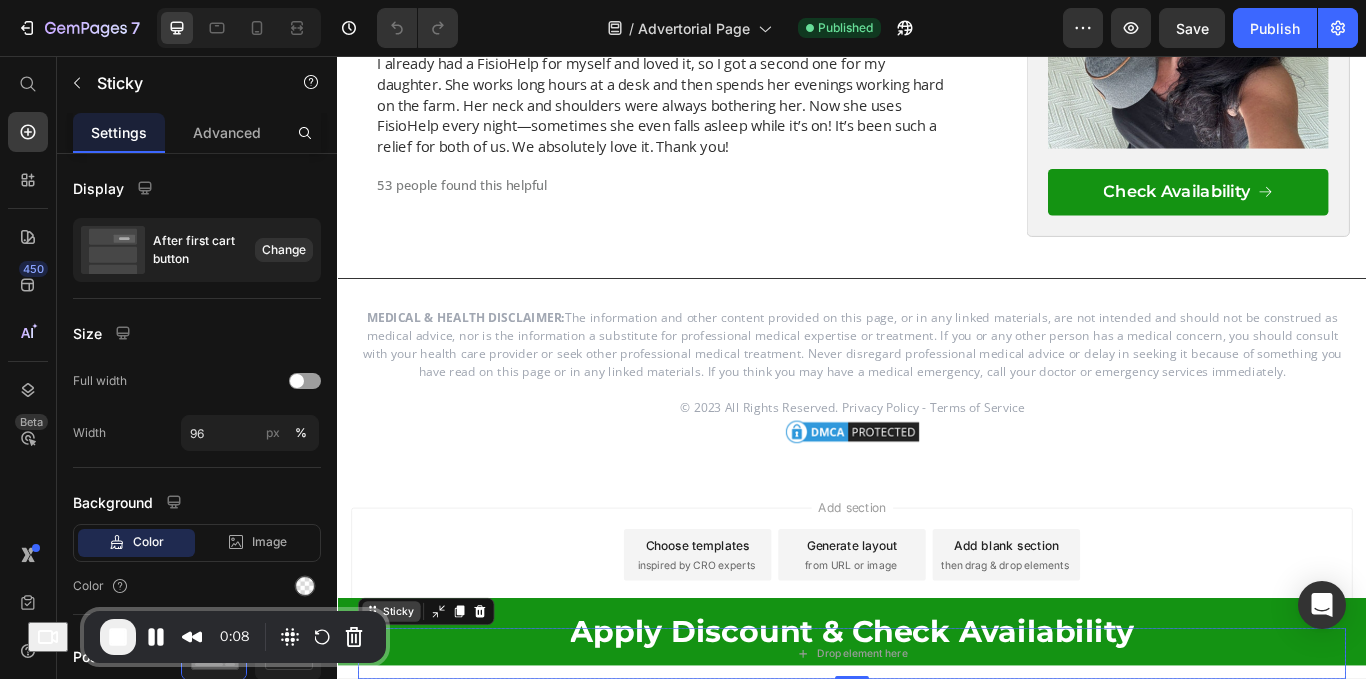 click on "Sticky" at bounding box center [408, 704] 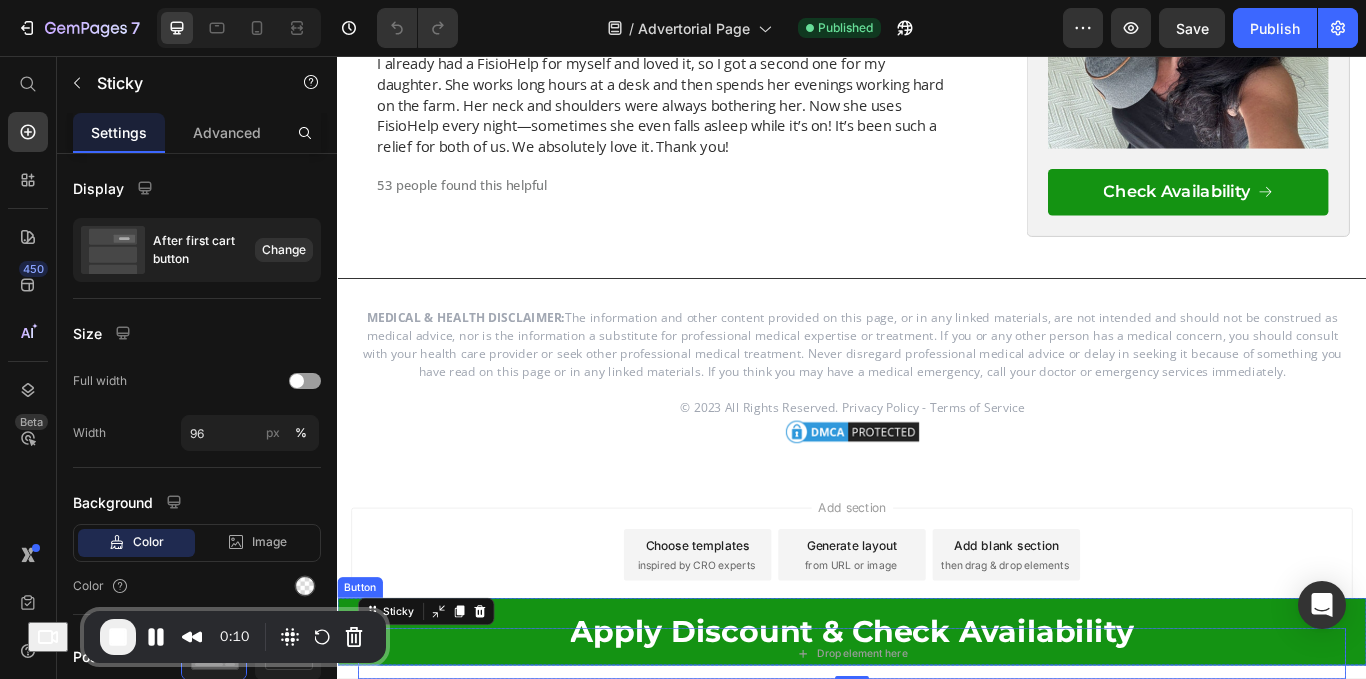 drag, startPoint x: 573, startPoint y: 695, endPoint x: 355, endPoint y: 682, distance: 218.38727 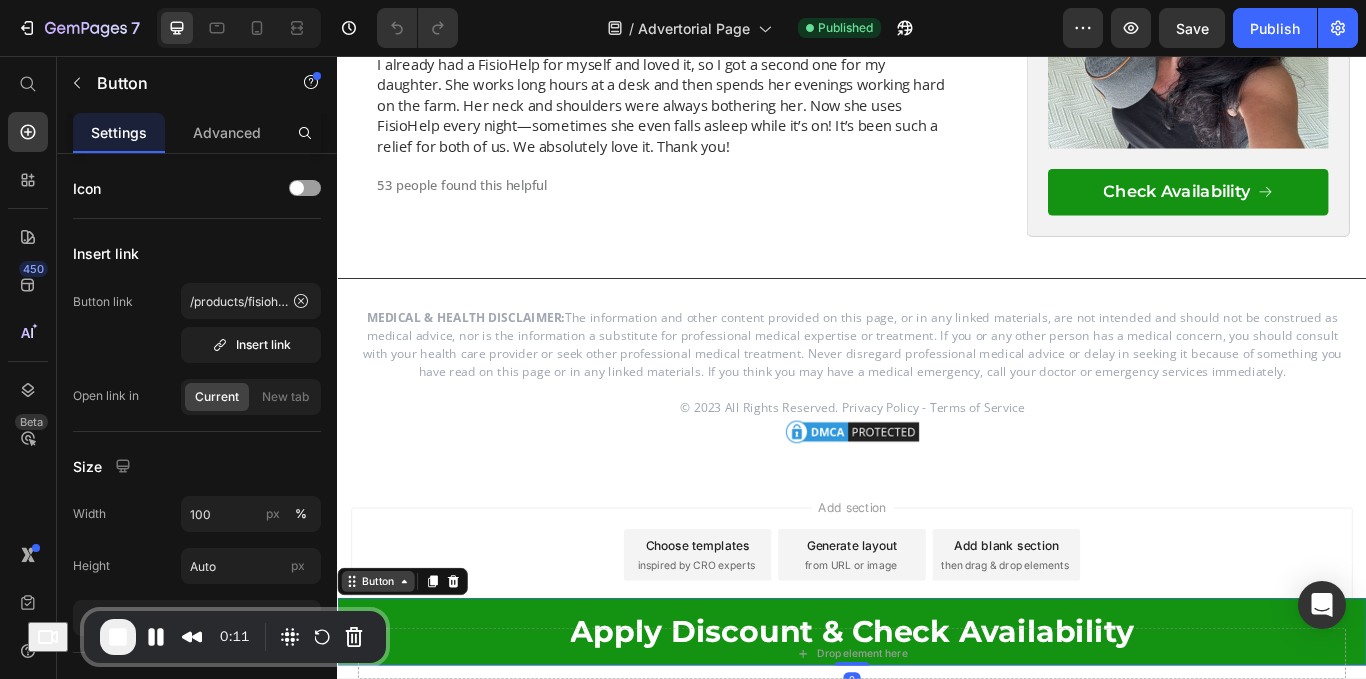 click on "Button" at bounding box center [384, 669] 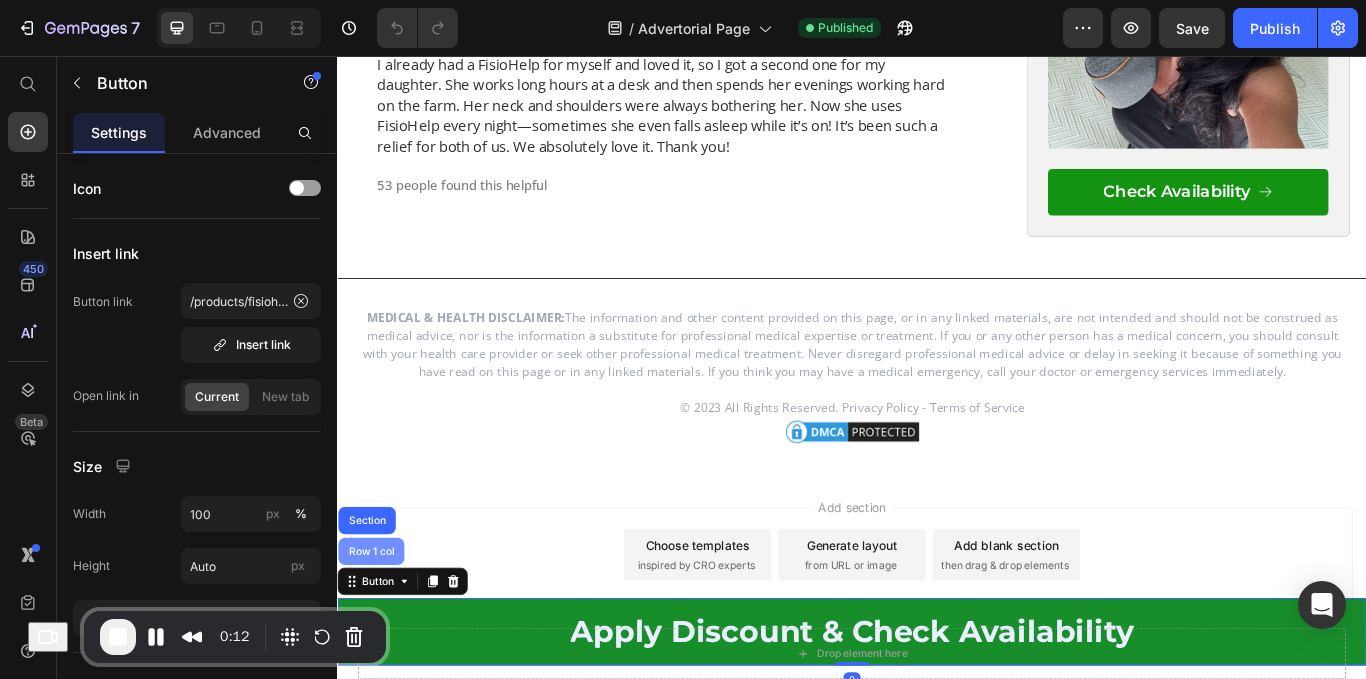 click on "Row 1 col" at bounding box center (376, 634) 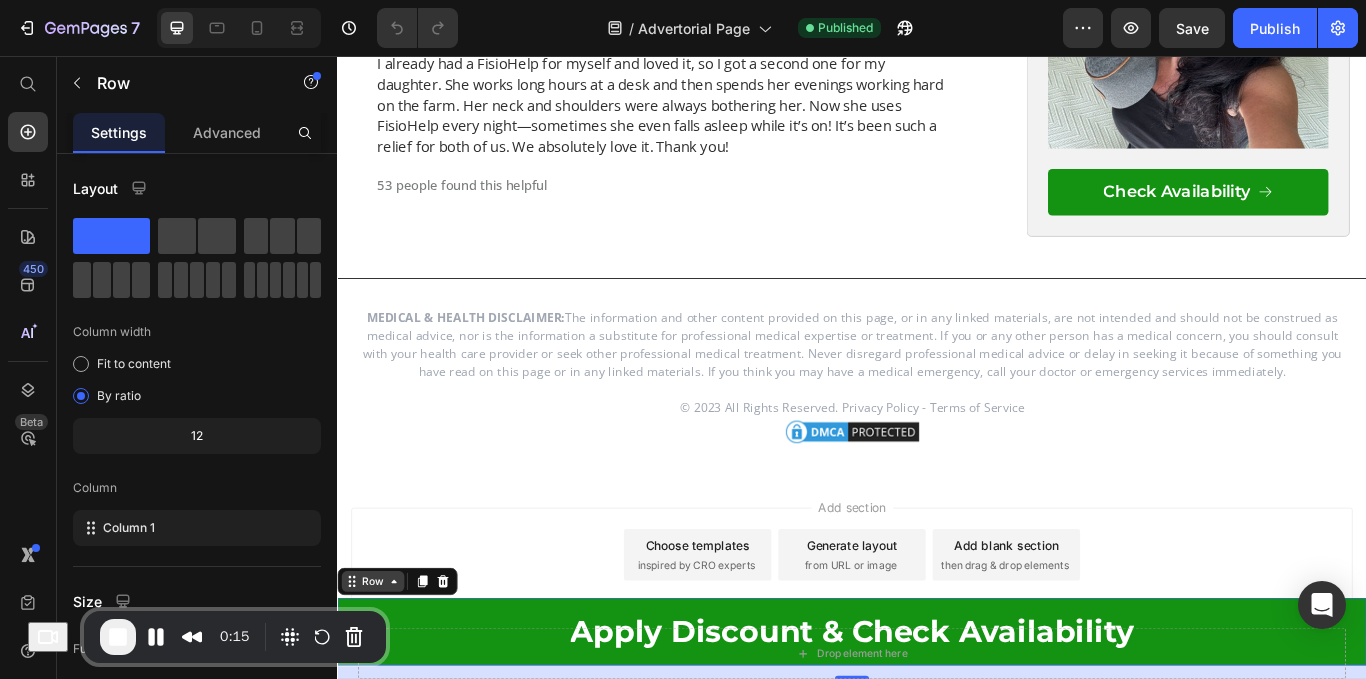 click on "Row" at bounding box center [378, 669] 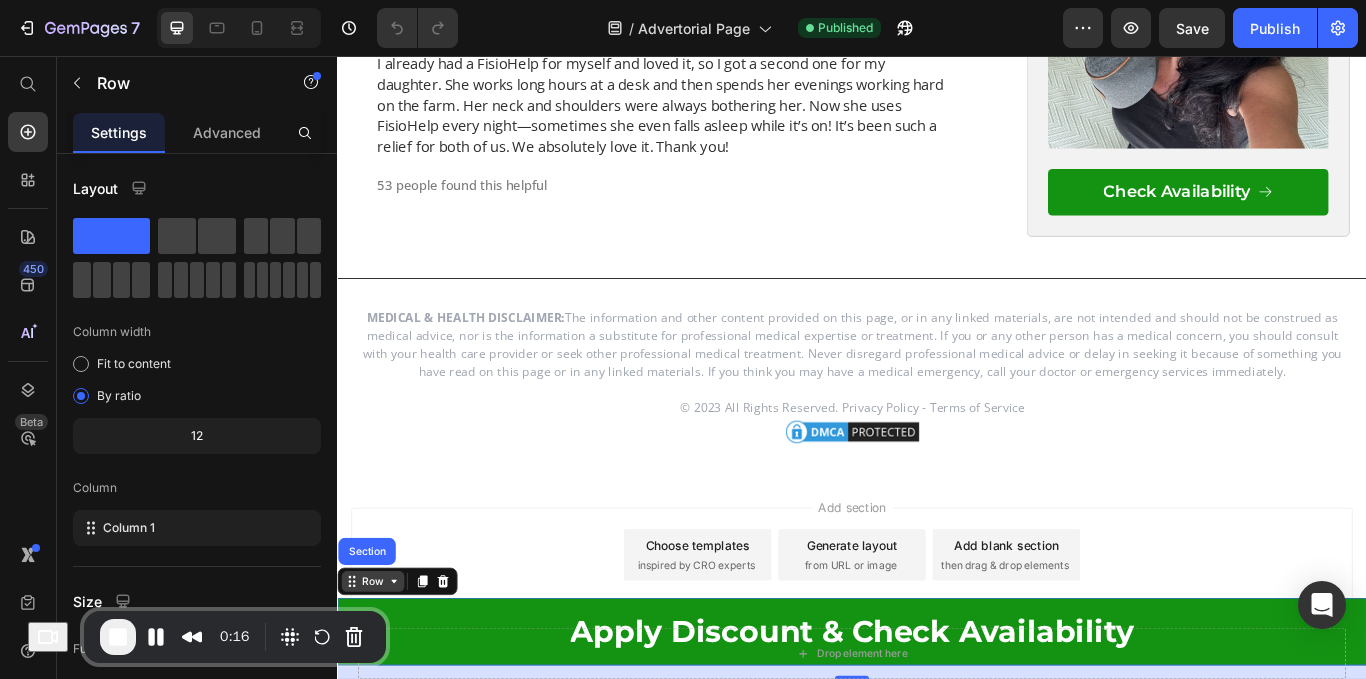 click on "Row" at bounding box center (378, 669) 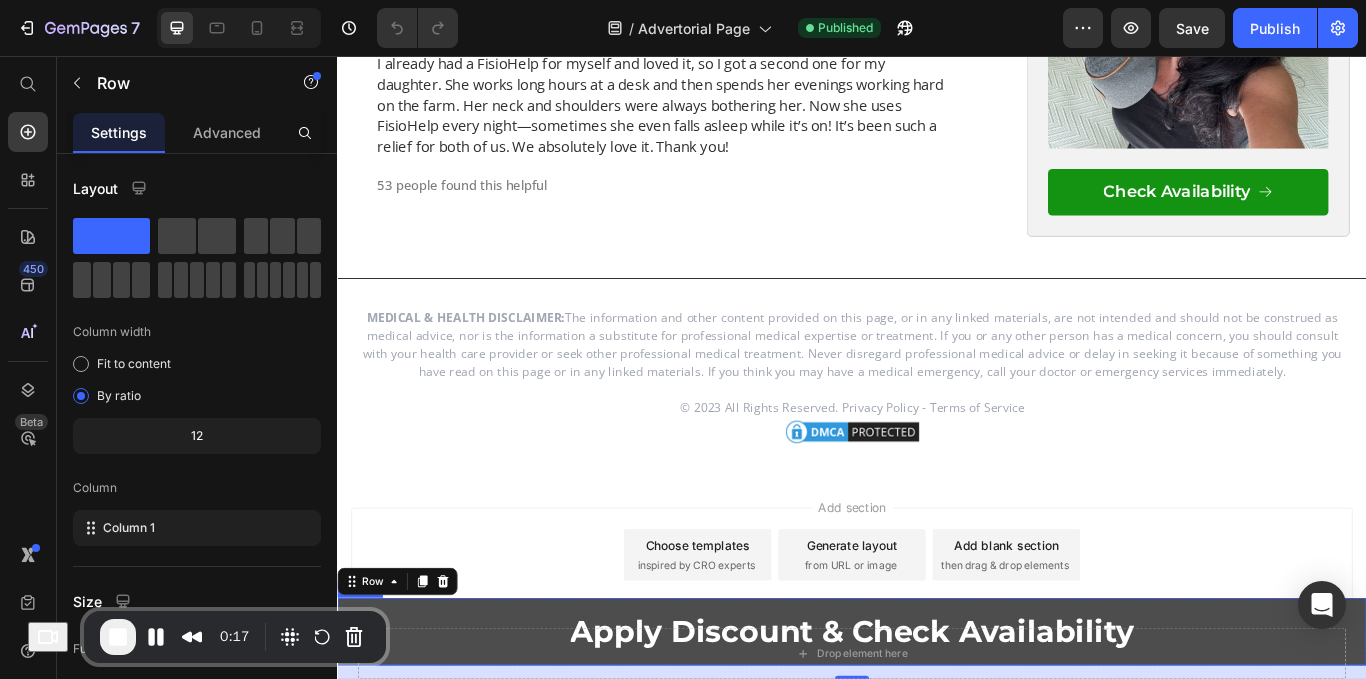 click on "Apply Discount & Check Availability" at bounding box center (937, 727) 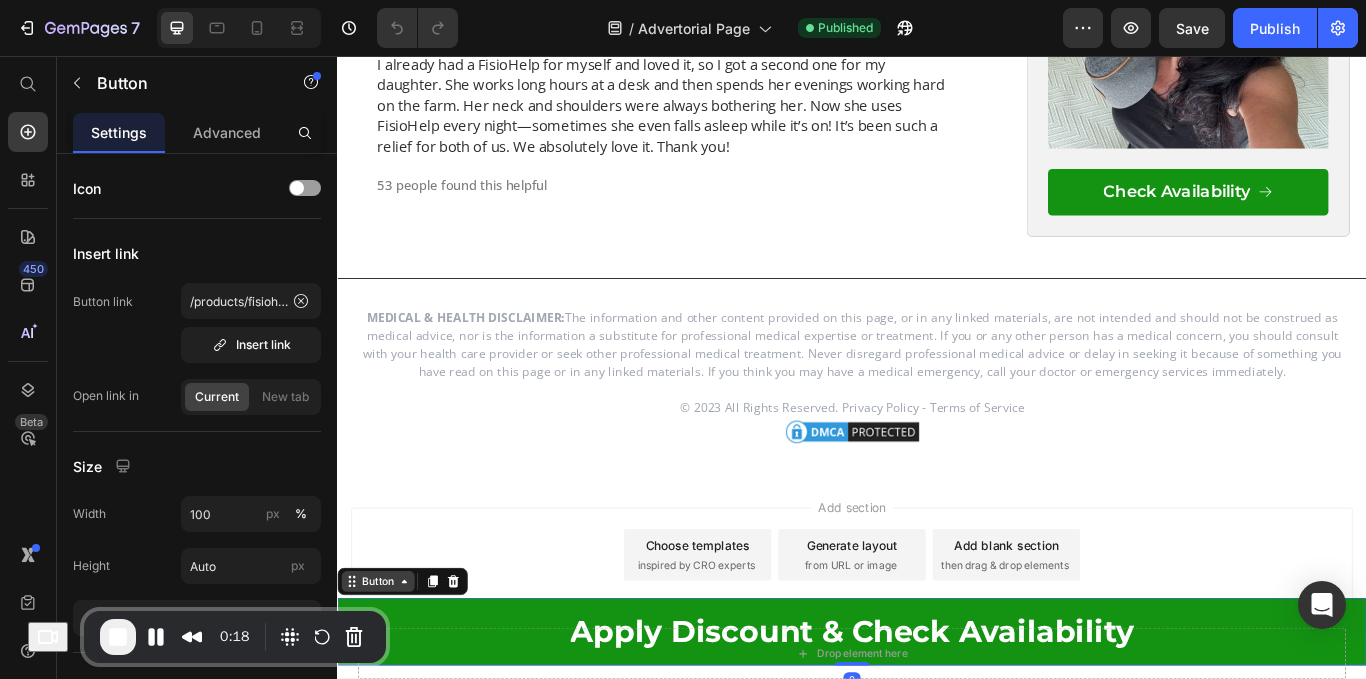 click on "Button" at bounding box center (384, 669) 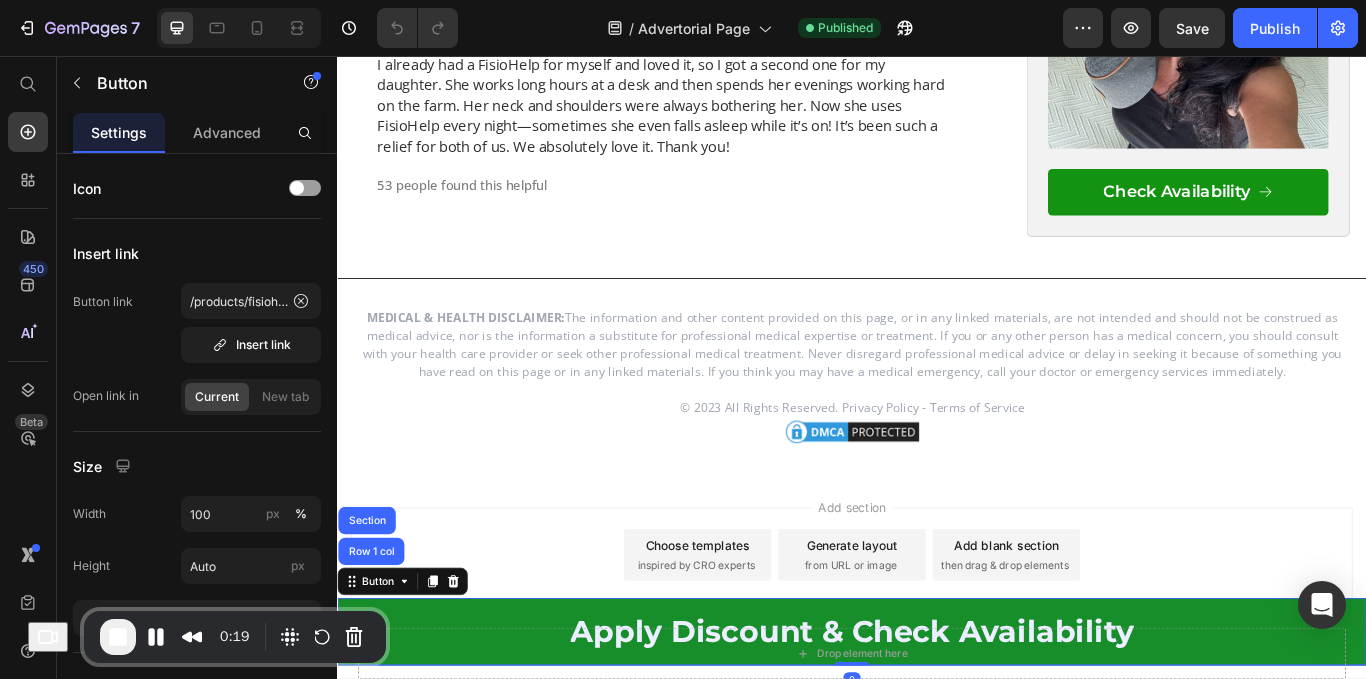 drag, startPoint x: 391, startPoint y: 640, endPoint x: 431, endPoint y: 640, distance: 40 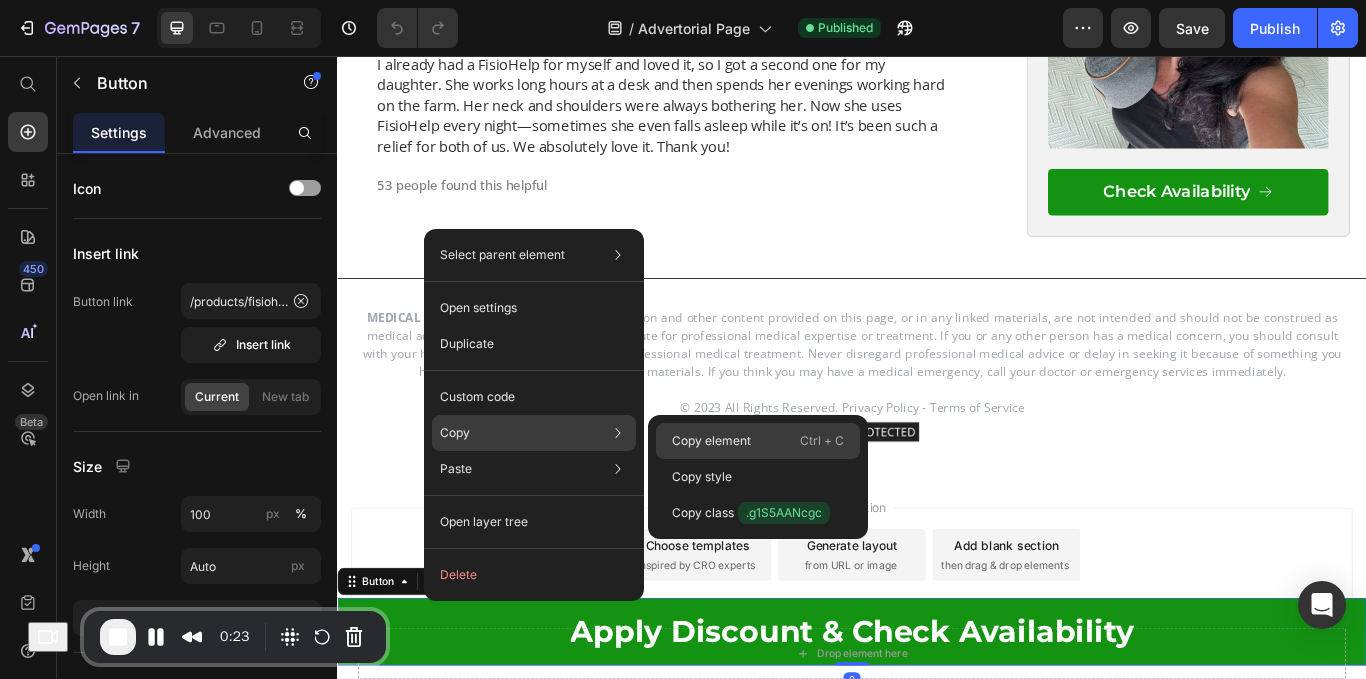 click on "Copy element" at bounding box center (711, 441) 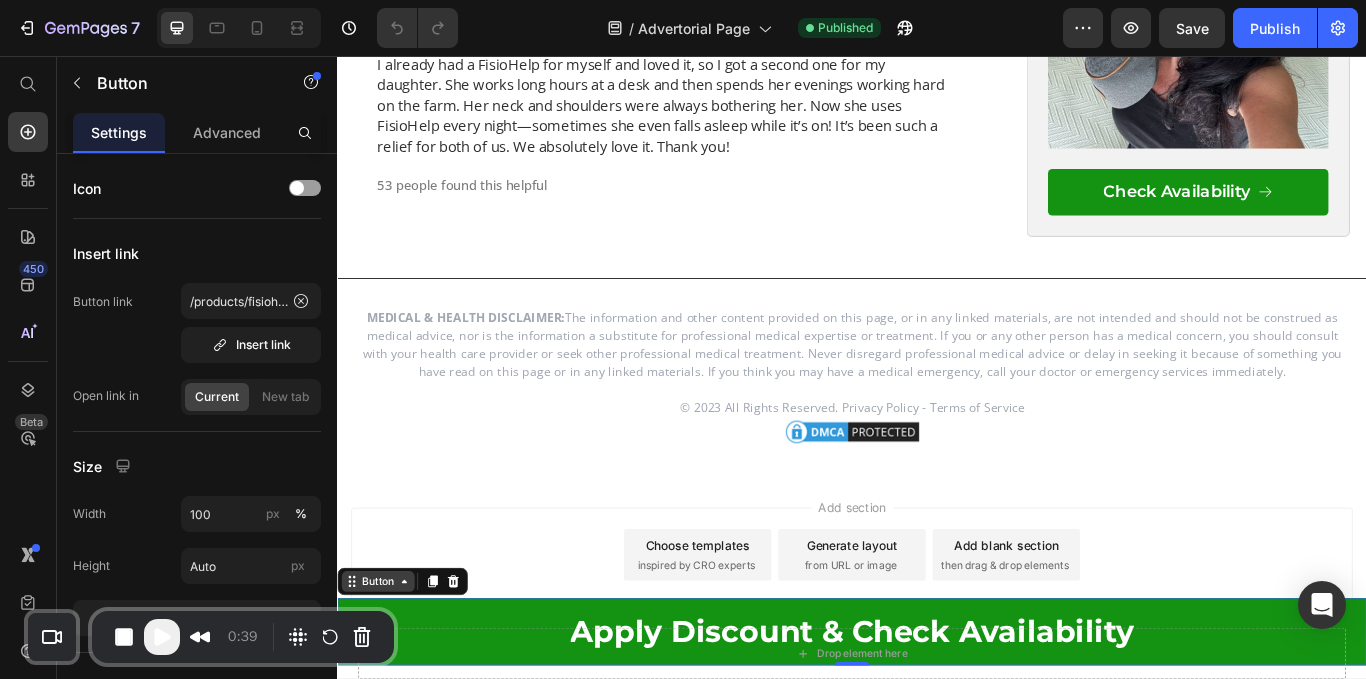 click on "Button" at bounding box center (384, 669) 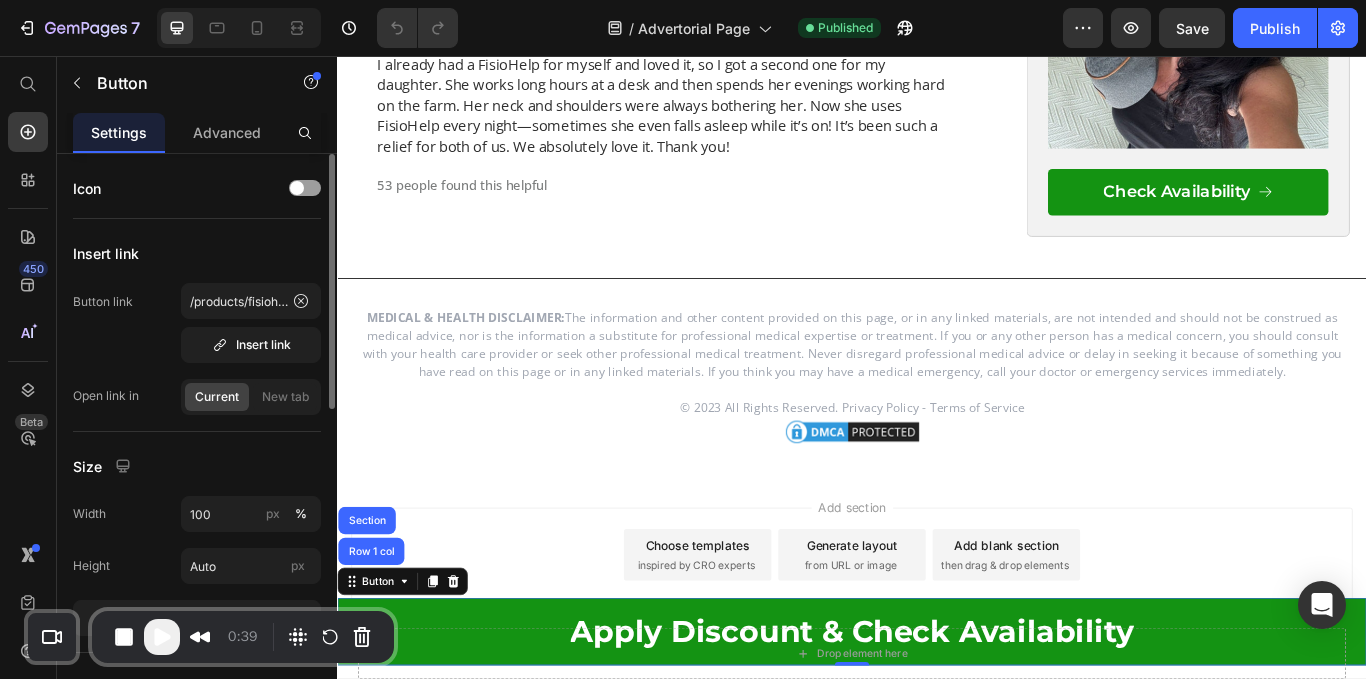 drag, startPoint x: 245, startPoint y: 122, endPoint x: 212, endPoint y: 211, distance: 94.92102 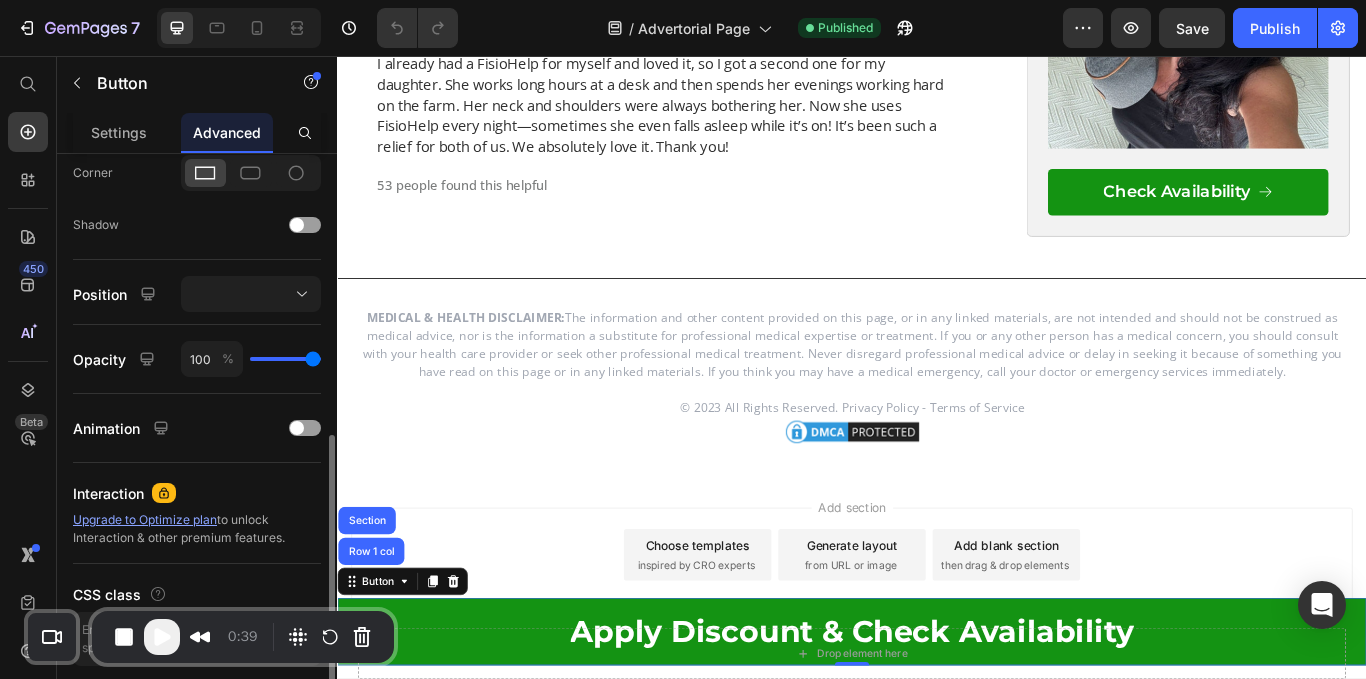scroll, scrollTop: 687, scrollLeft: 0, axis: vertical 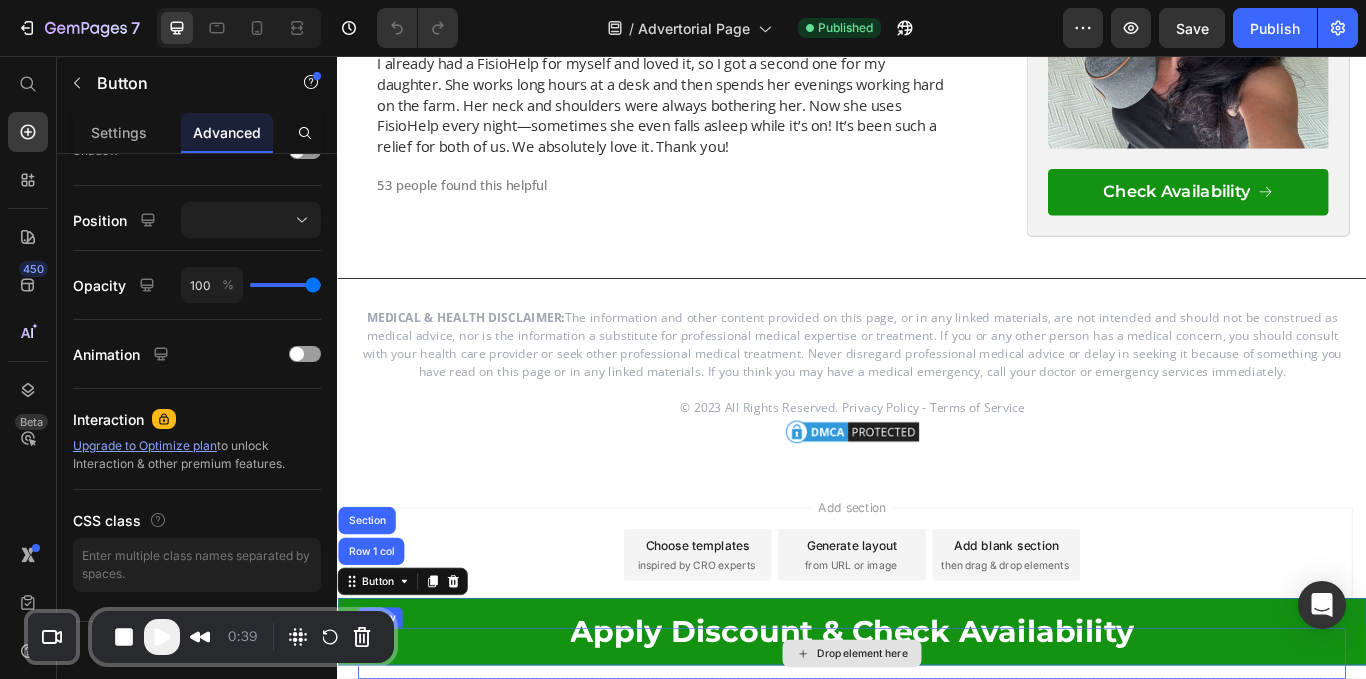 click on "Drop element here" at bounding box center (937, 753) 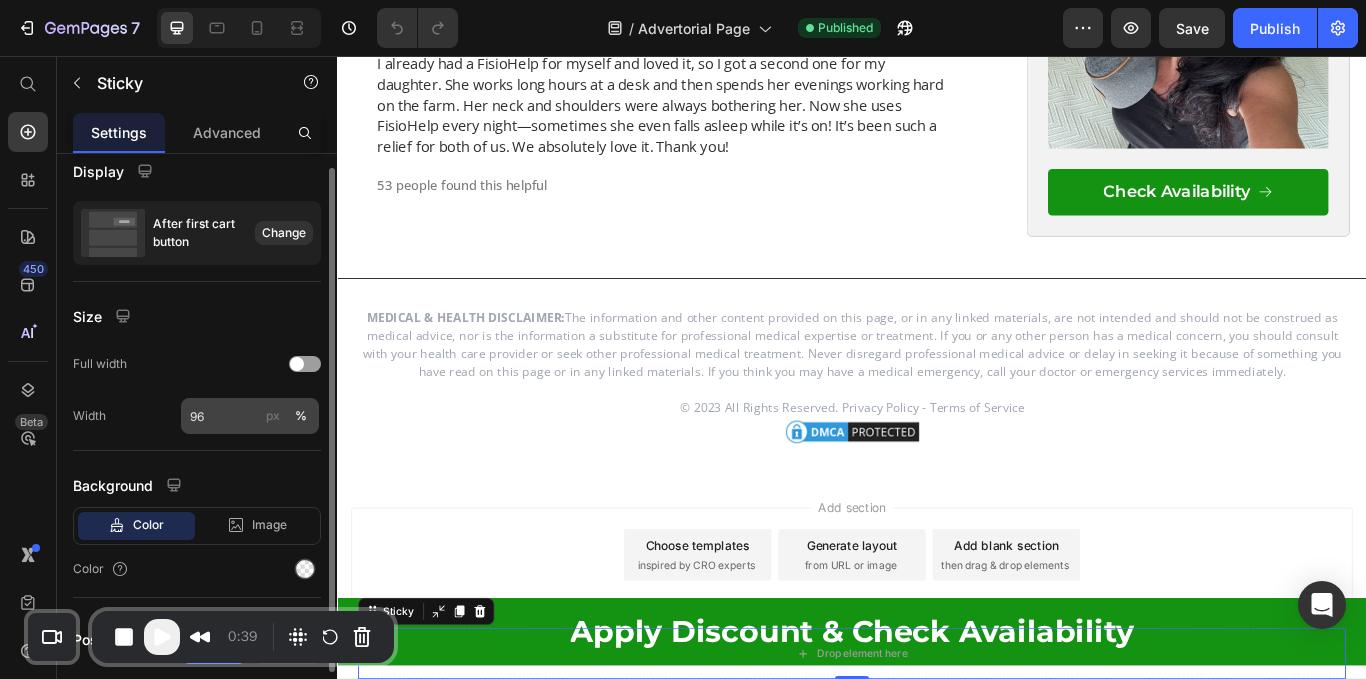 scroll, scrollTop: 18, scrollLeft: 0, axis: vertical 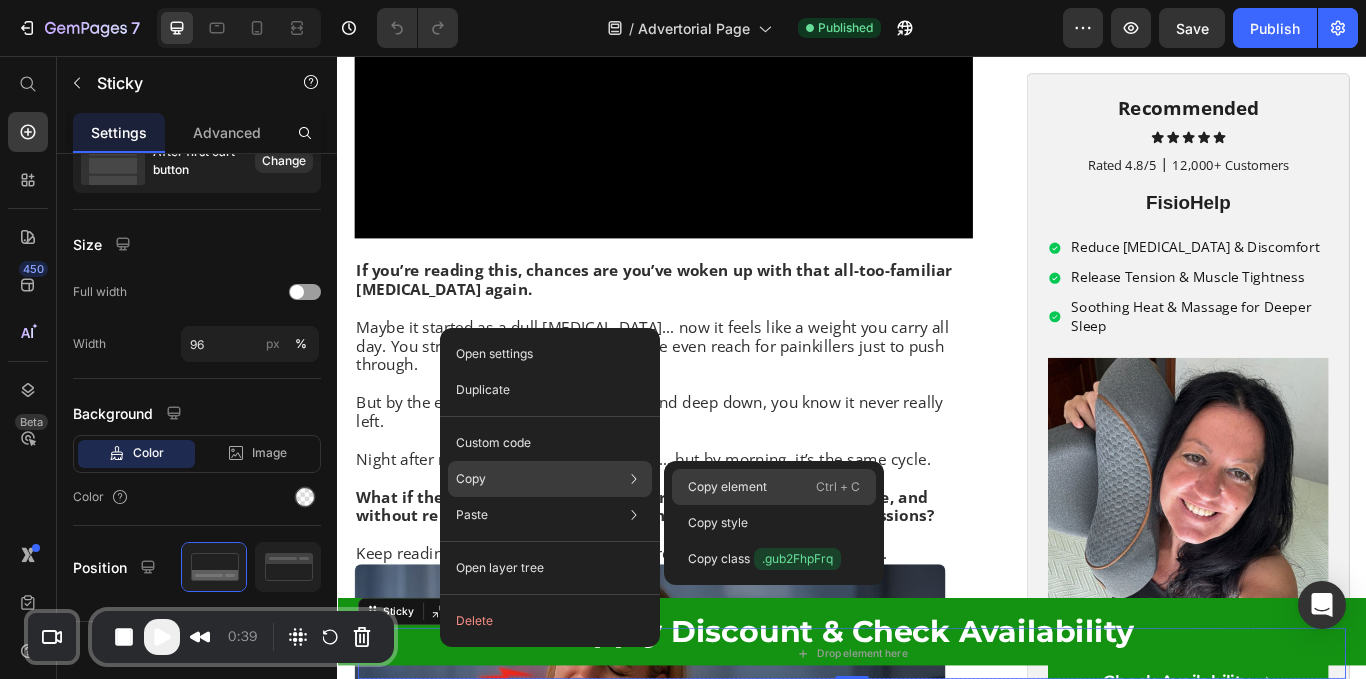 click on "Copy element" at bounding box center (727, 487) 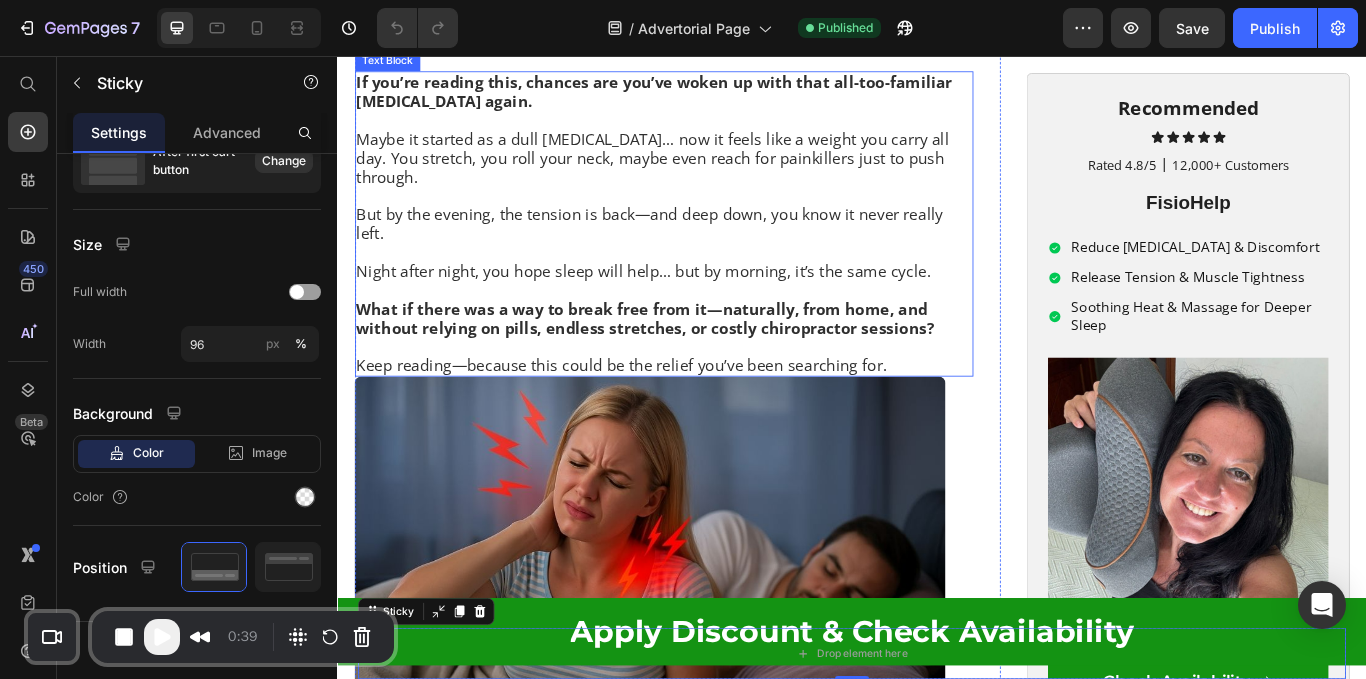 scroll, scrollTop: 946, scrollLeft: 0, axis: vertical 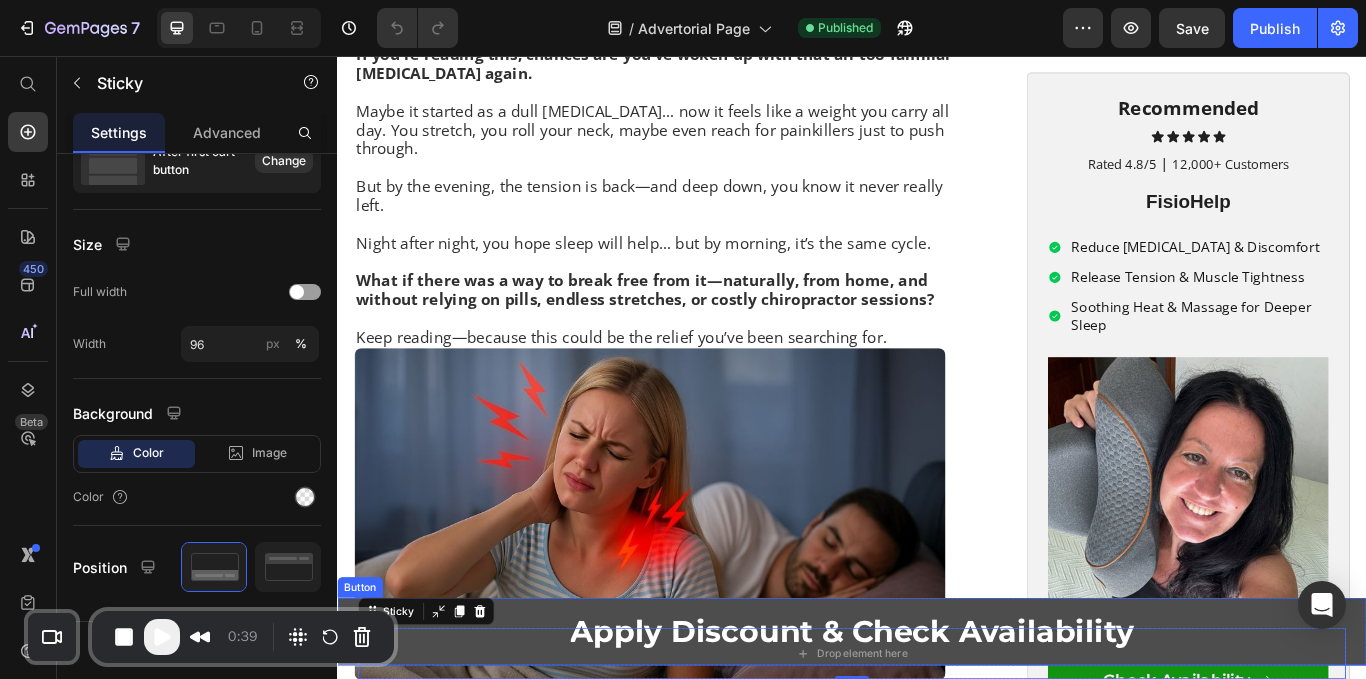 click on "Apply Discount & Check Availability" at bounding box center (937, 727) 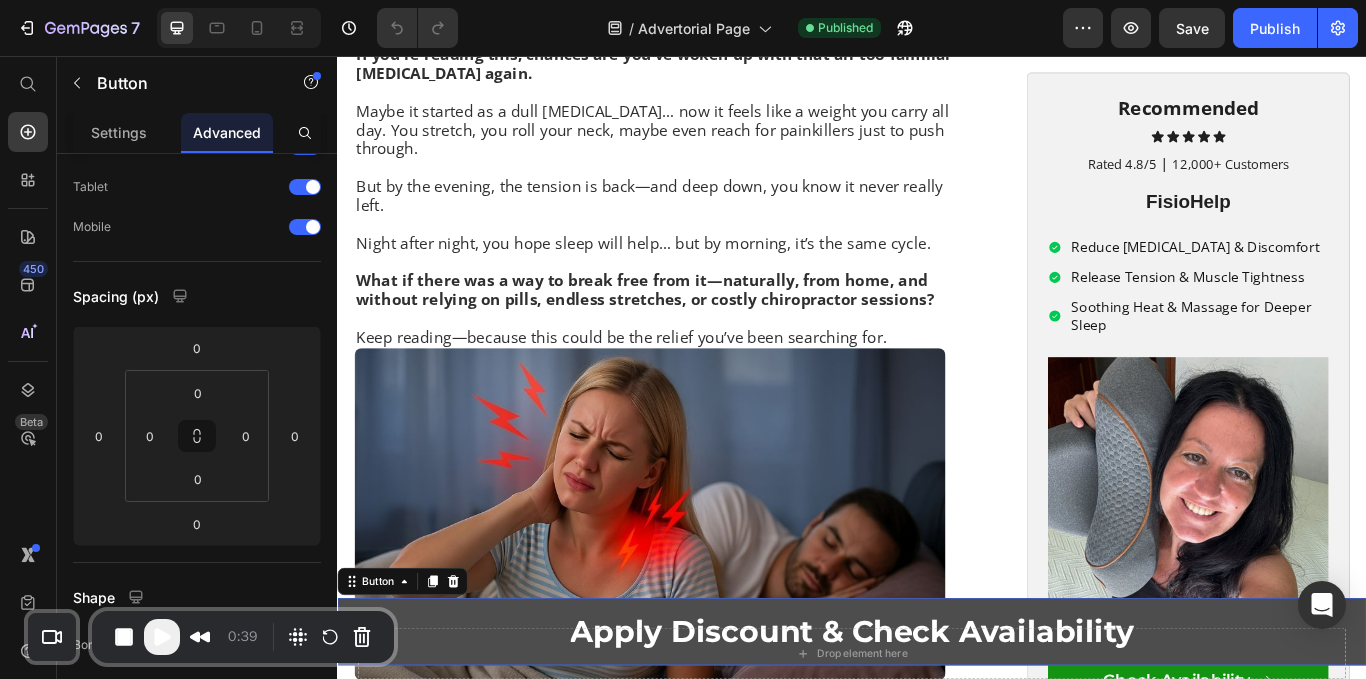 scroll, scrollTop: 0, scrollLeft: 0, axis: both 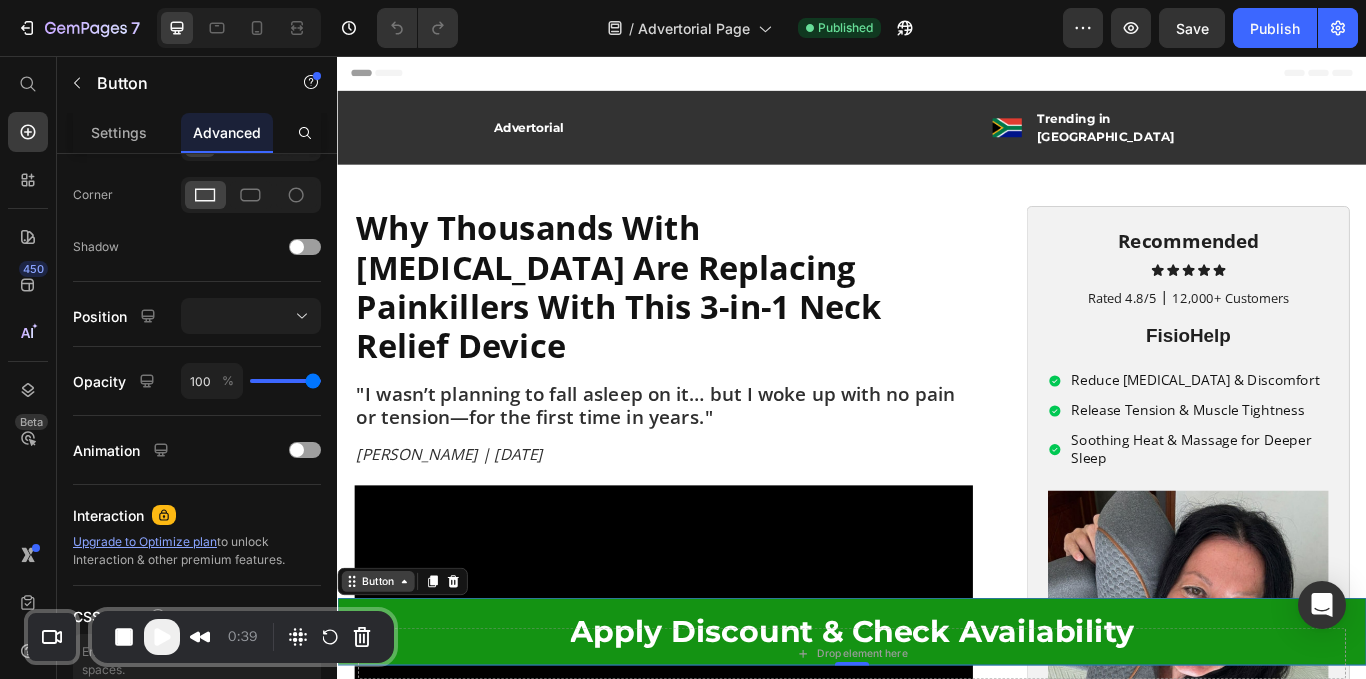 click on "Button" at bounding box center (384, 669) 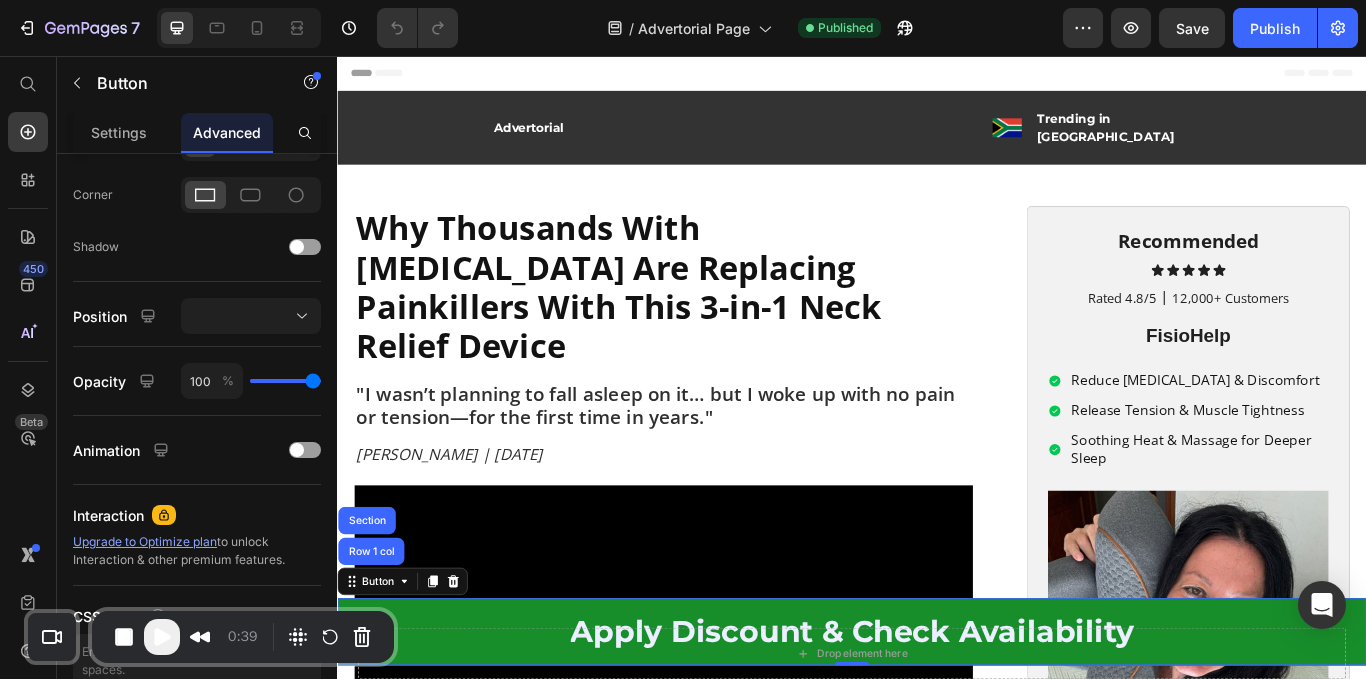 click on "Row 1 col" at bounding box center (376, 634) 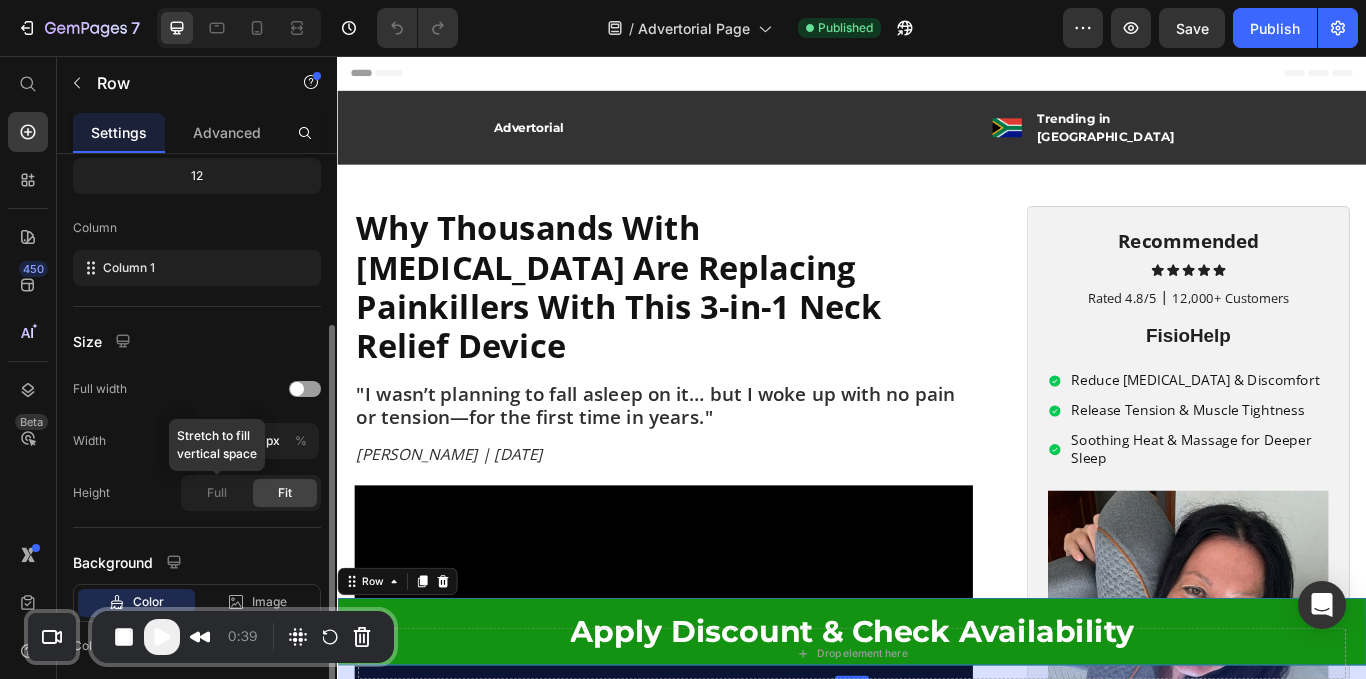 scroll, scrollTop: 267, scrollLeft: 0, axis: vertical 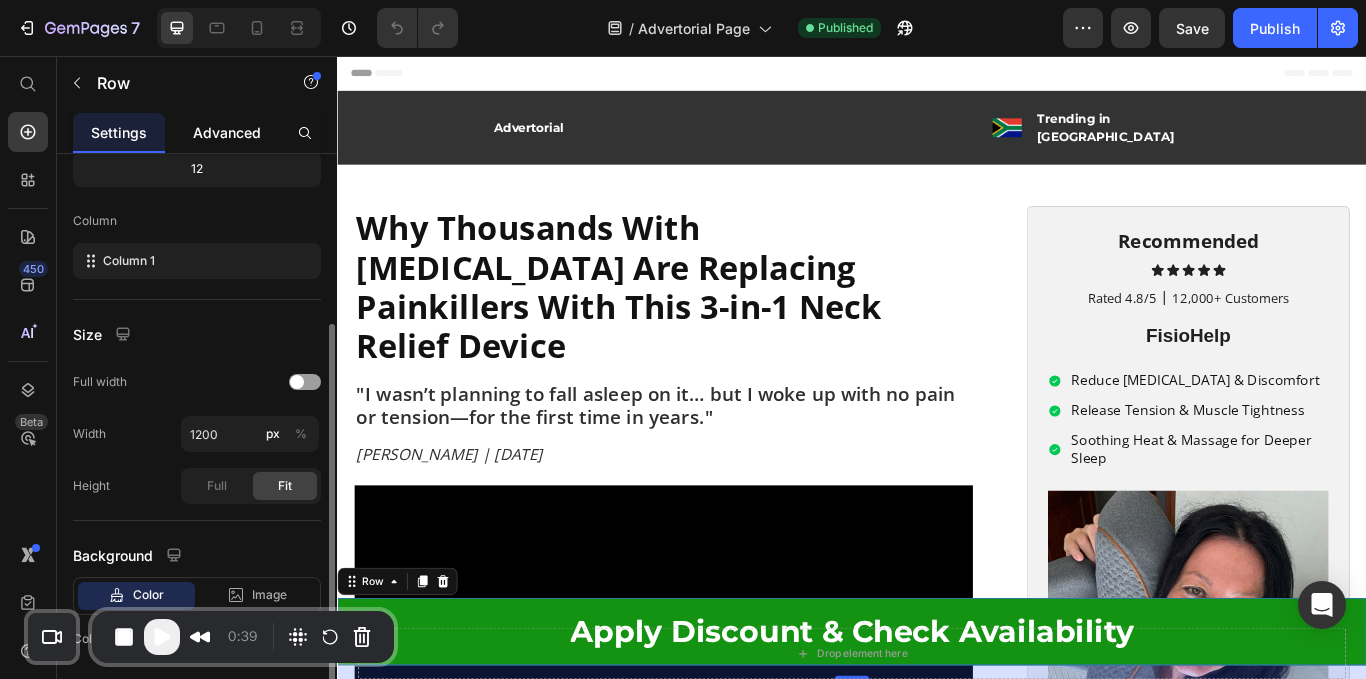click on "Advanced" at bounding box center [227, 132] 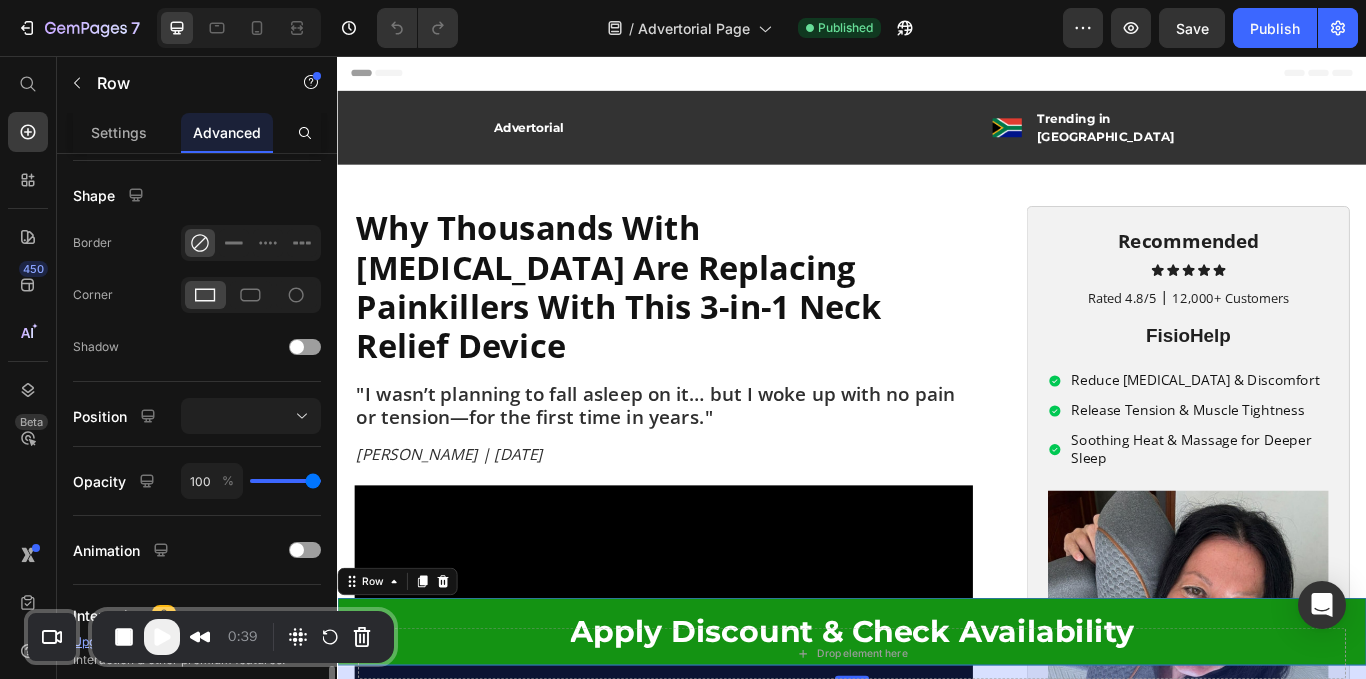 scroll, scrollTop: 687, scrollLeft: 0, axis: vertical 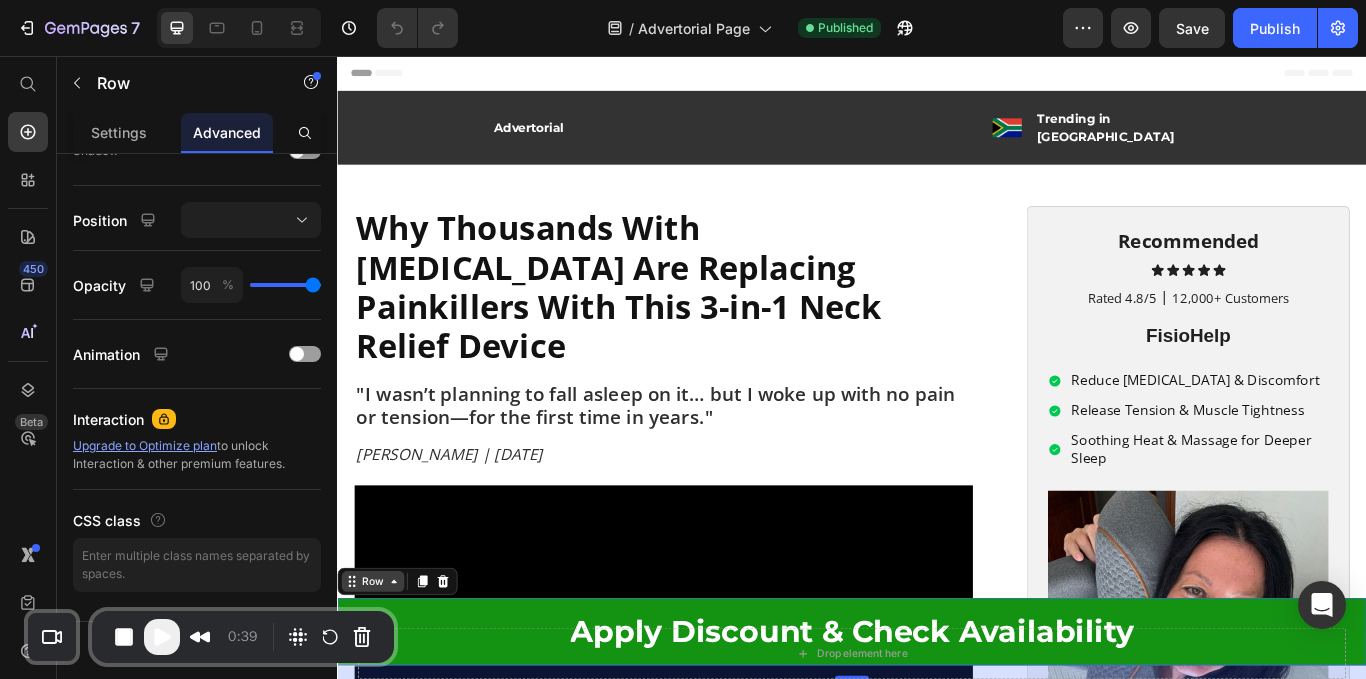 click on "Row" at bounding box center (378, 669) 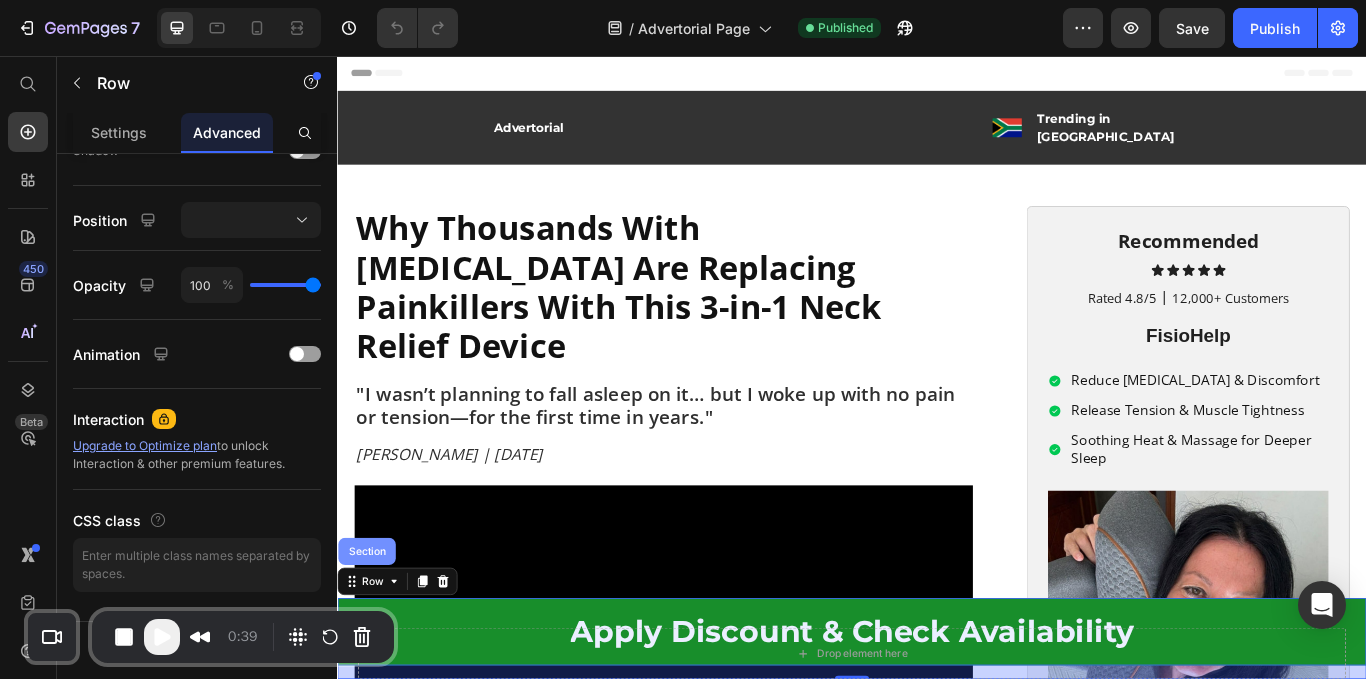 click on "Section" at bounding box center [371, 634] 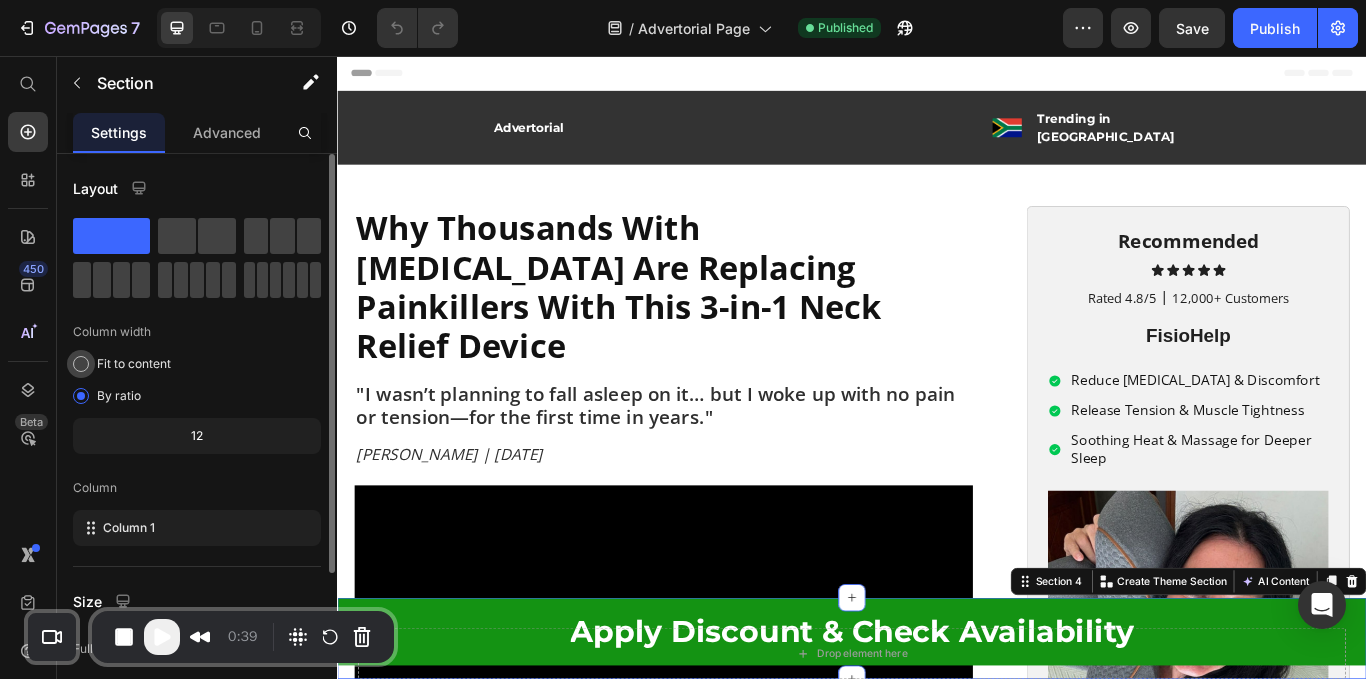 scroll, scrollTop: 0, scrollLeft: 0, axis: both 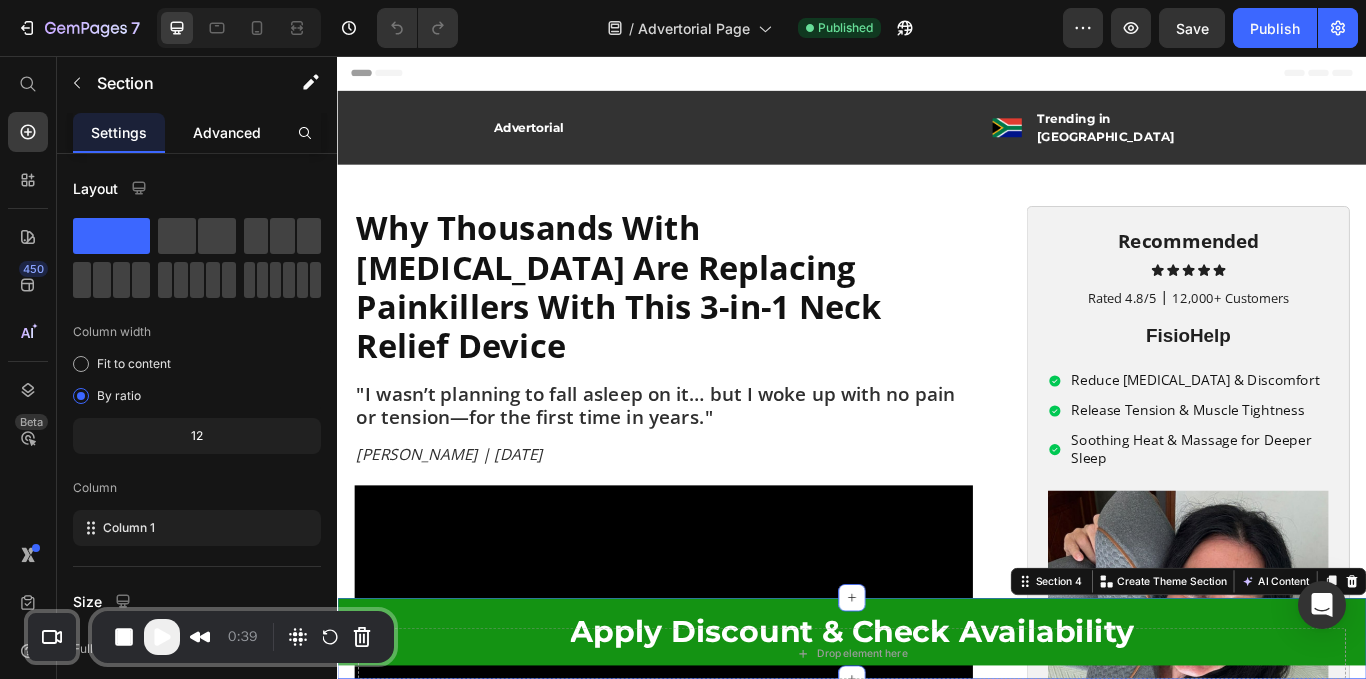 click on "Advanced" 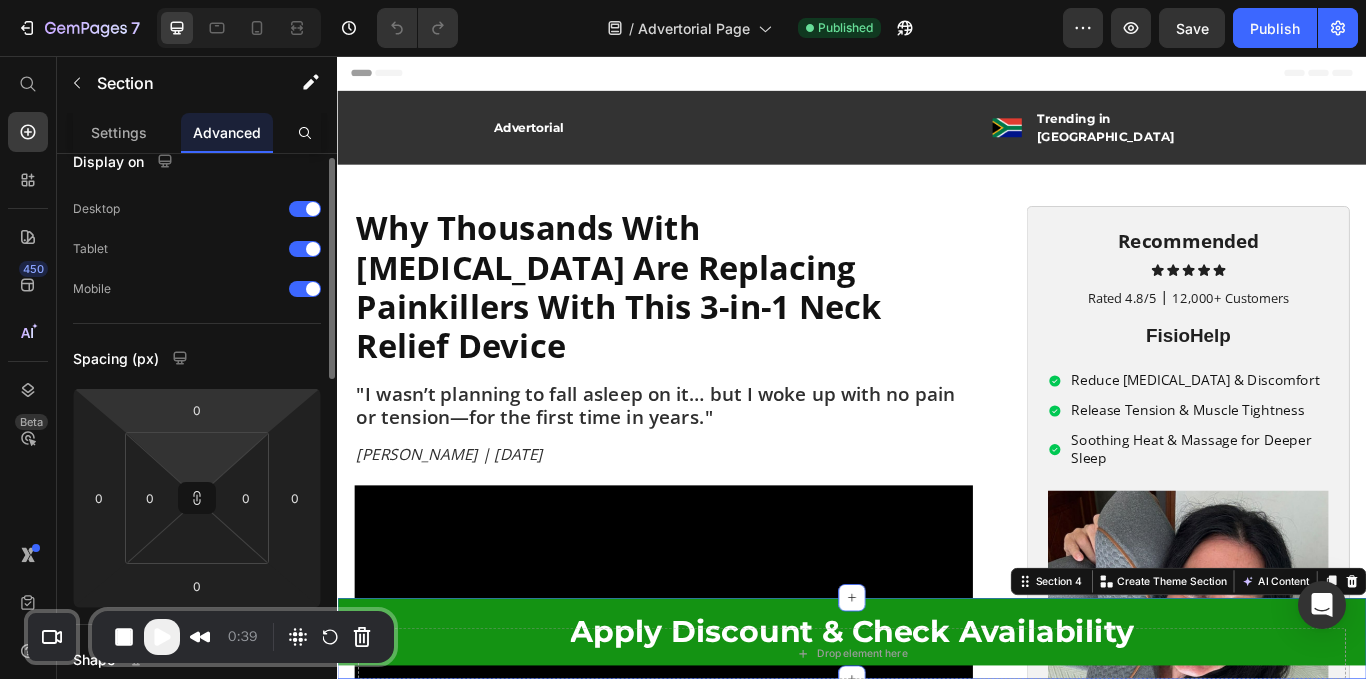 scroll, scrollTop: 0, scrollLeft: 0, axis: both 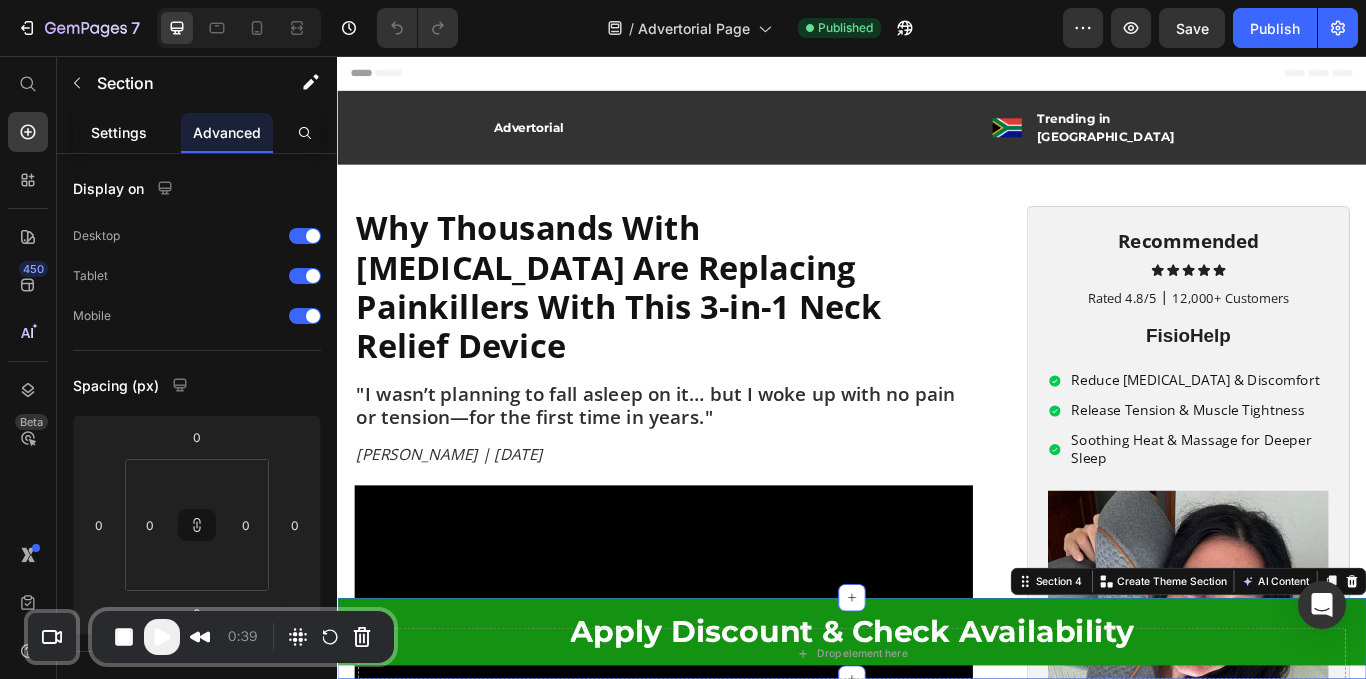 click on "Settings" at bounding box center [119, 132] 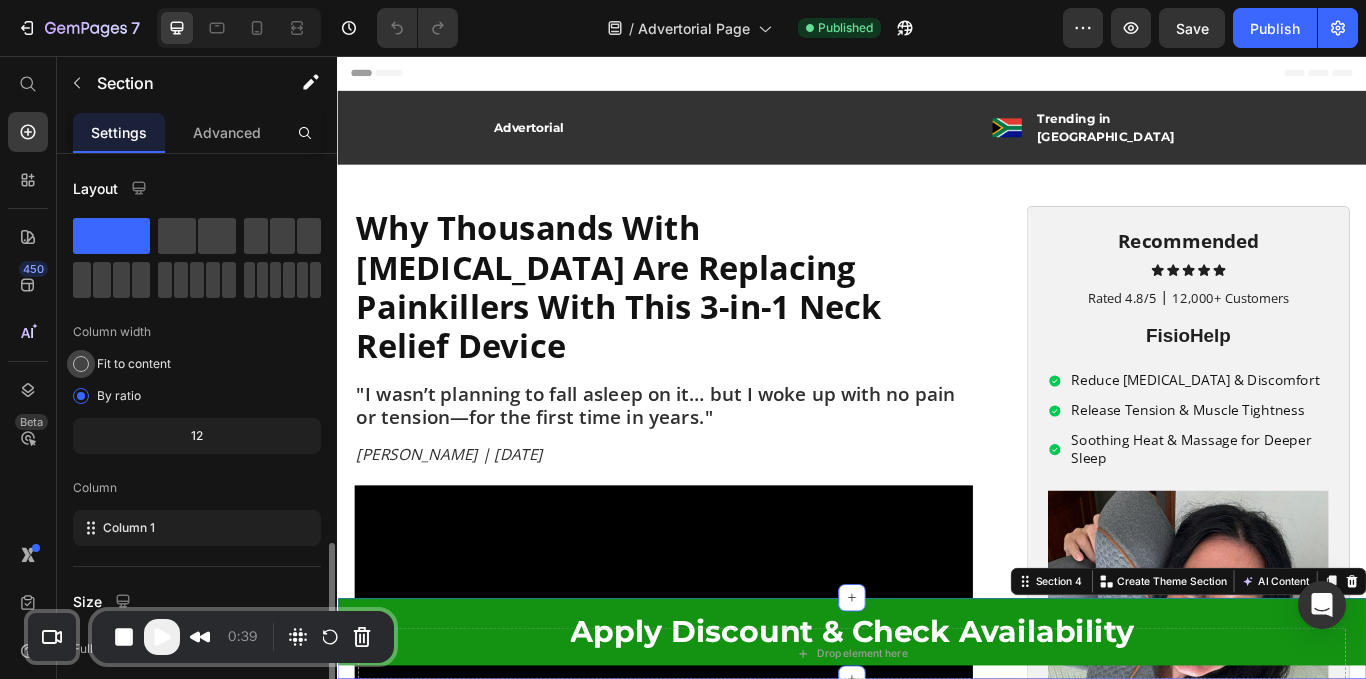 scroll, scrollTop: 226, scrollLeft: 0, axis: vertical 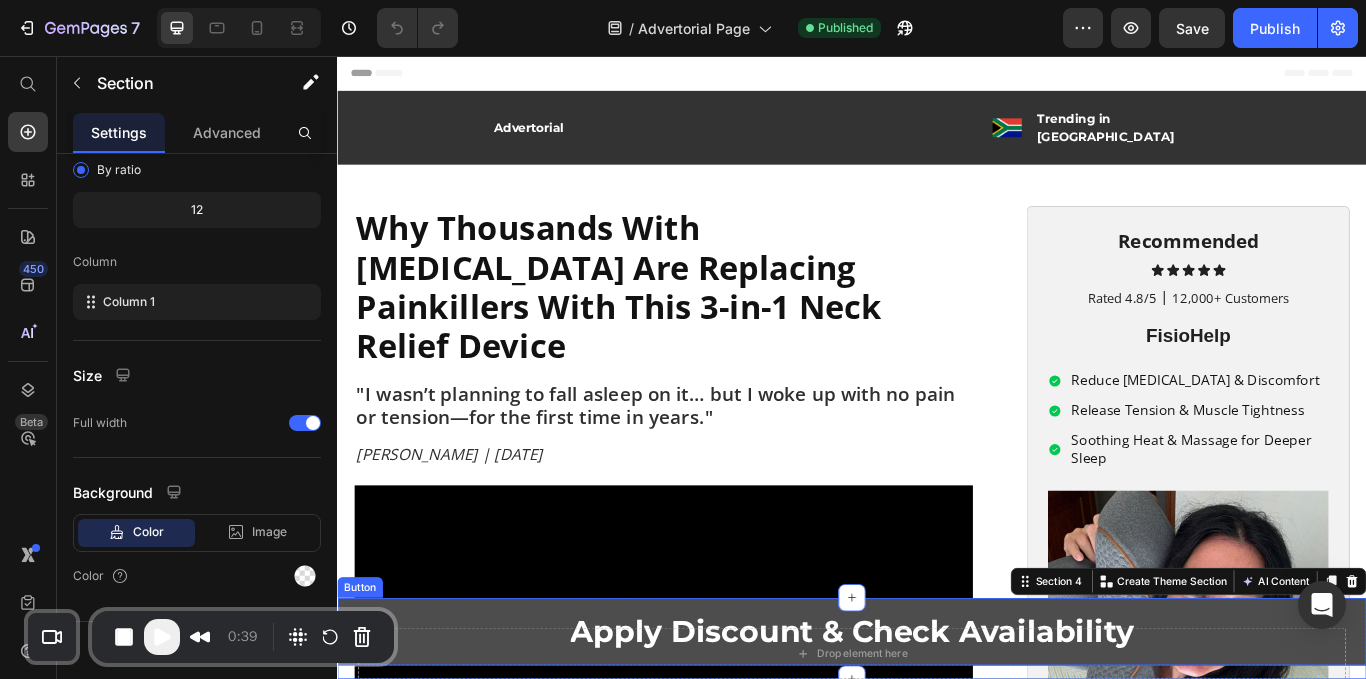 click on "Apply Discount & Check Availability" at bounding box center [937, 727] 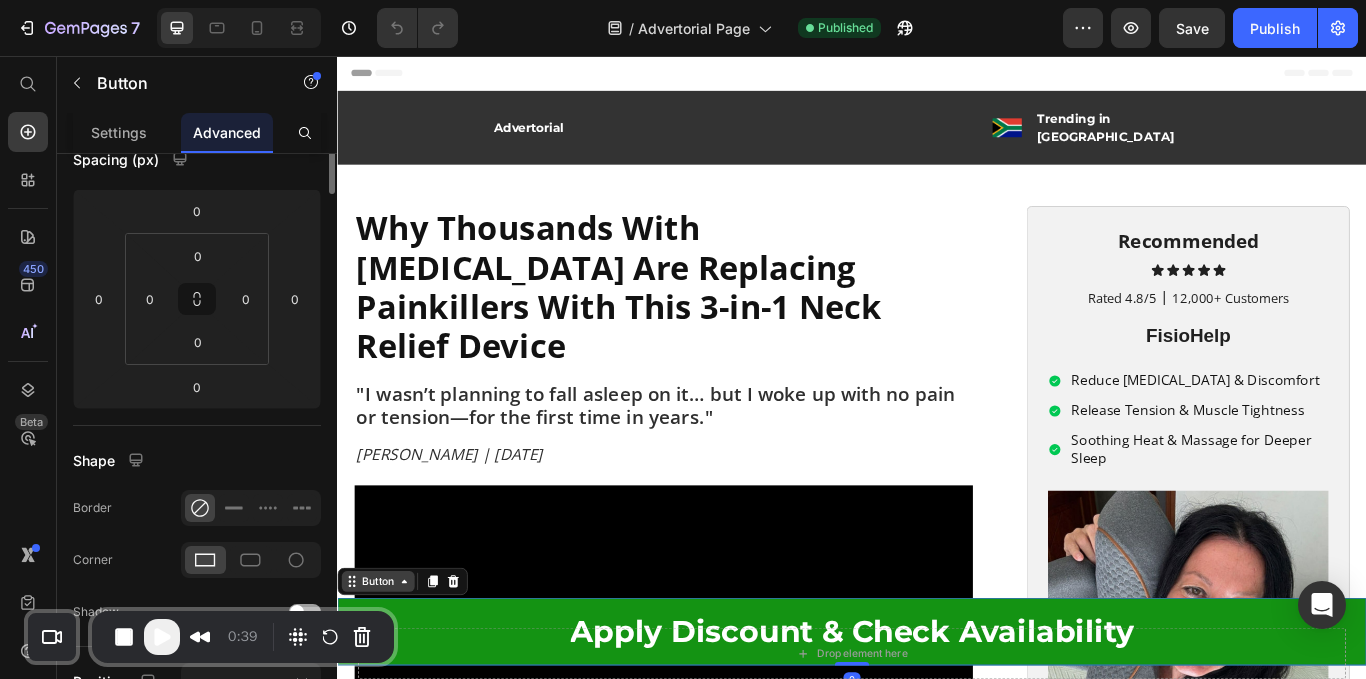 scroll, scrollTop: 0, scrollLeft: 0, axis: both 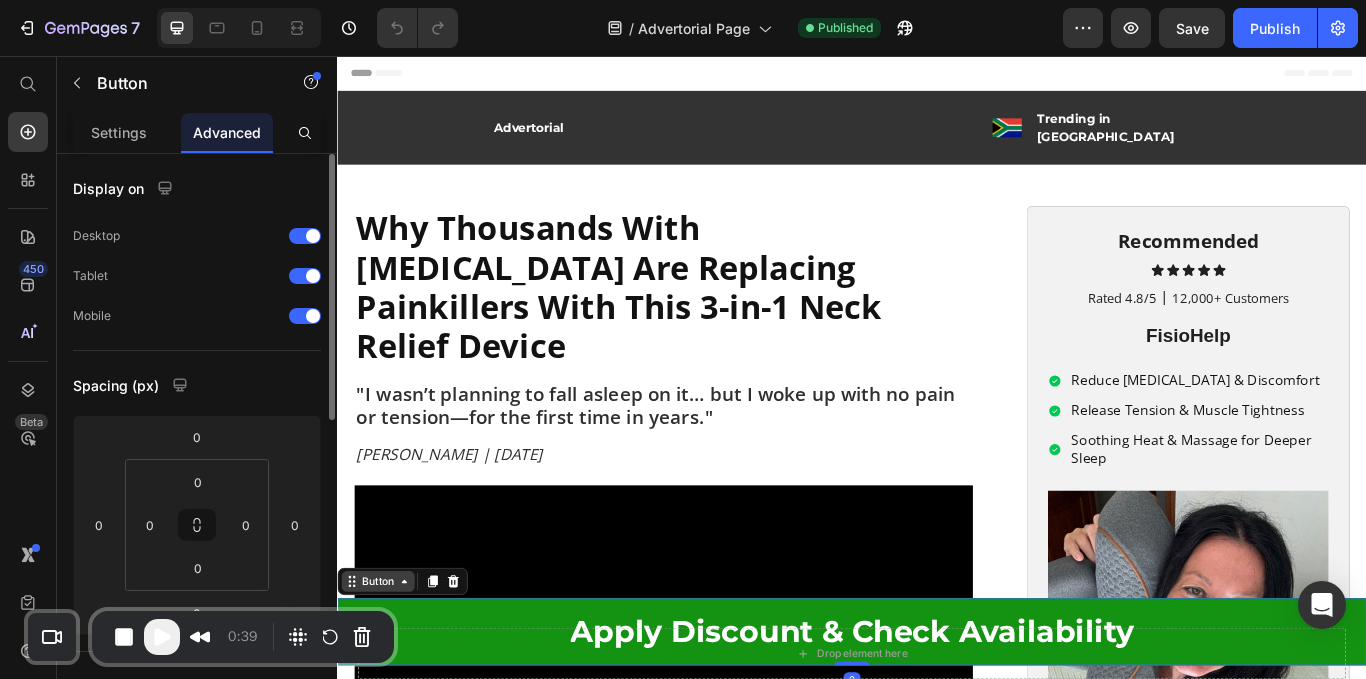 click on "Button" at bounding box center (384, 669) 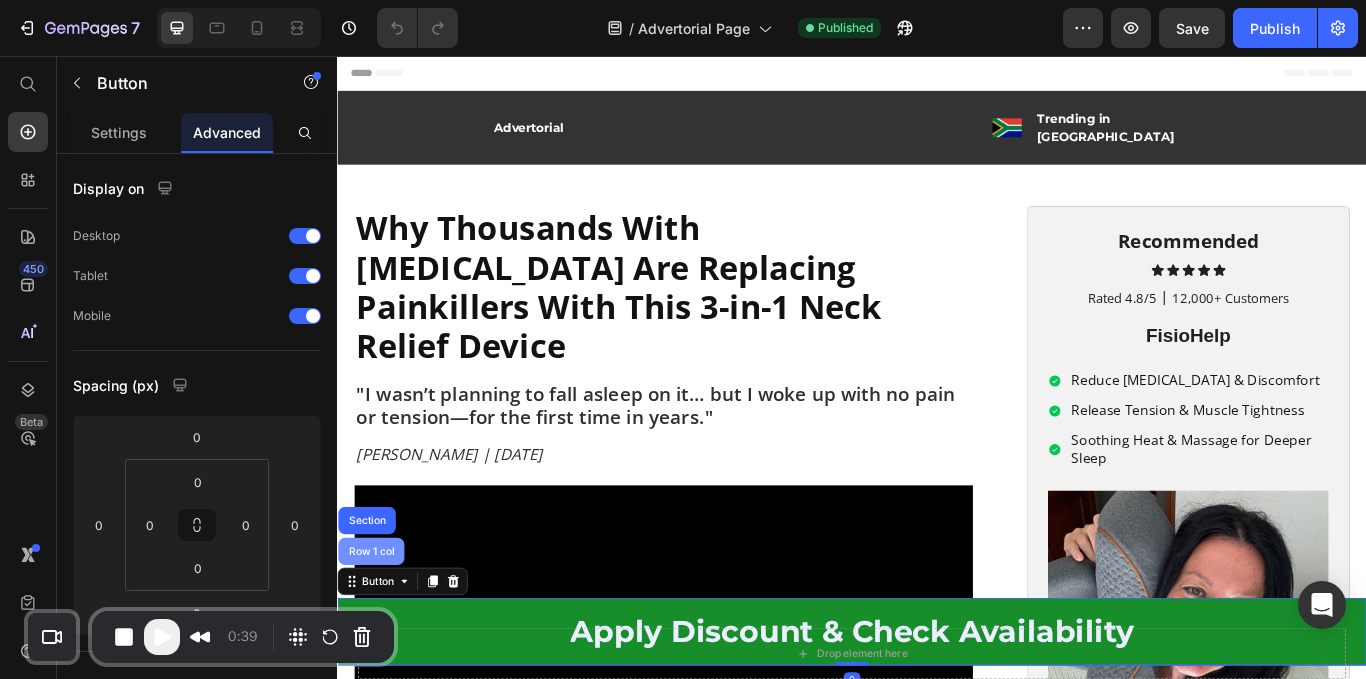click on "Row 1 col" at bounding box center (376, 634) 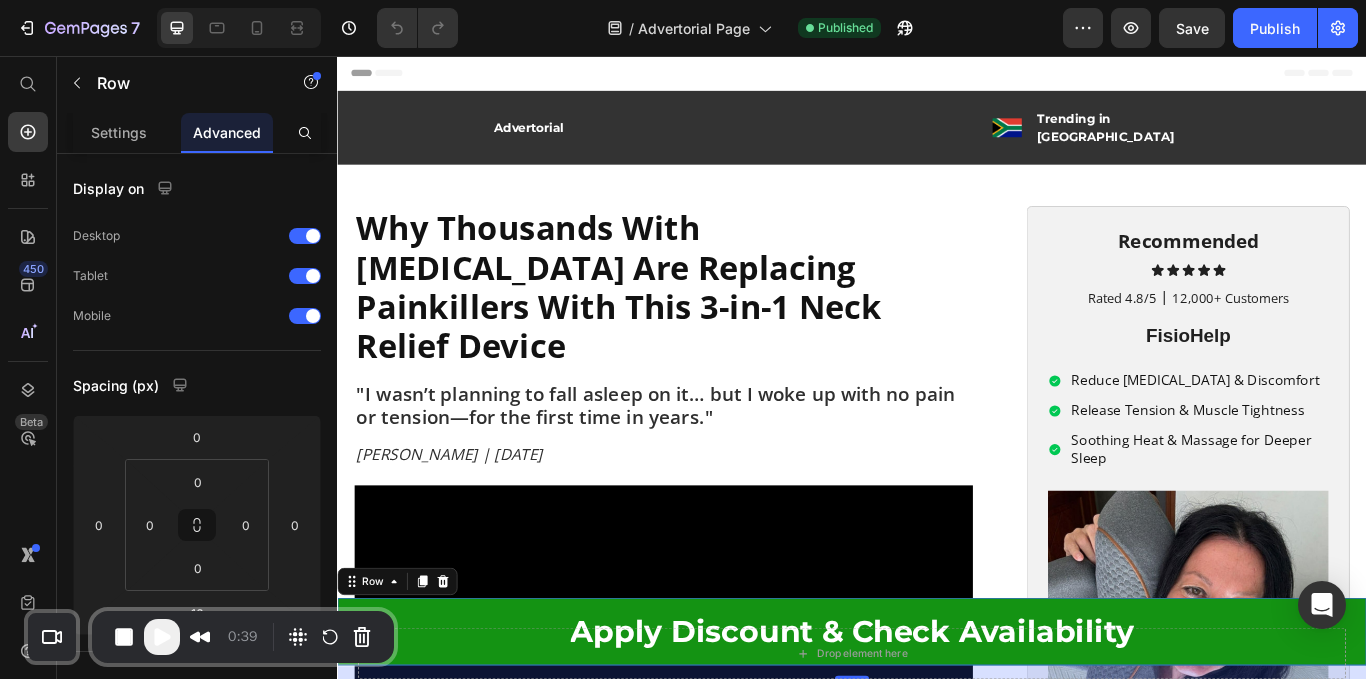 scroll, scrollTop: 687, scrollLeft: 0, axis: vertical 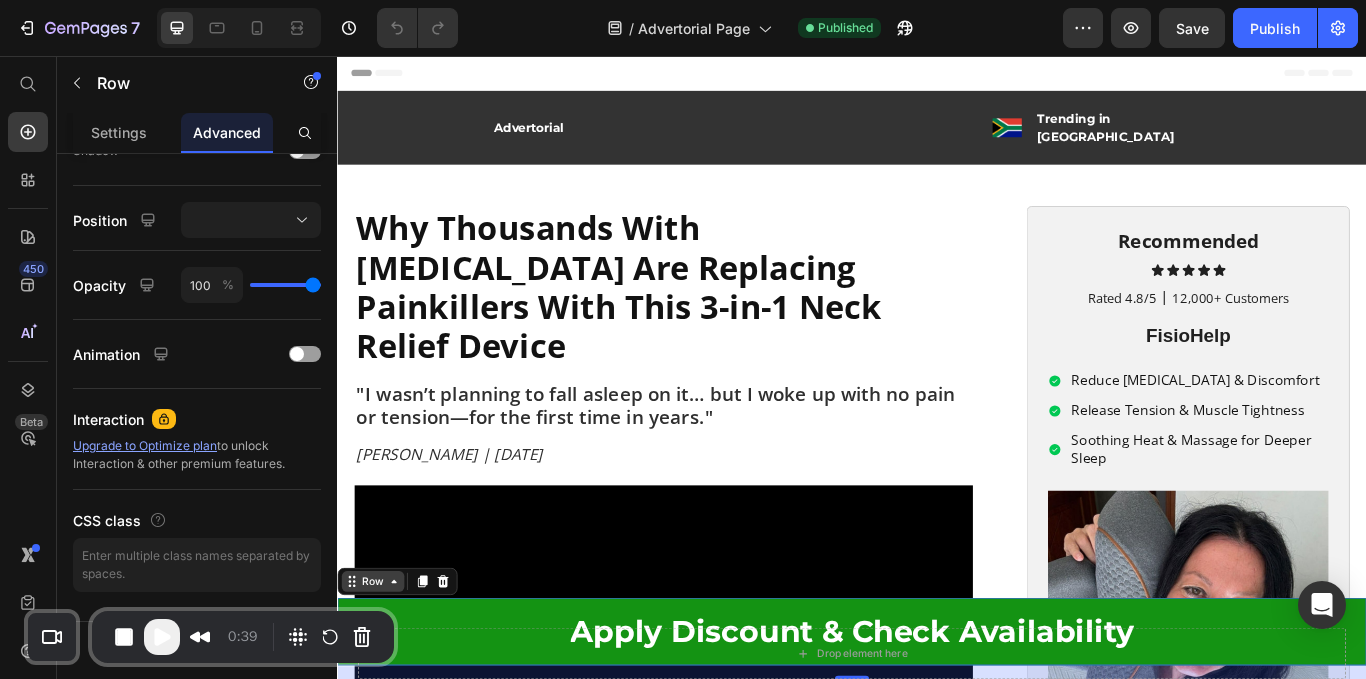 click on "Row" at bounding box center [378, 669] 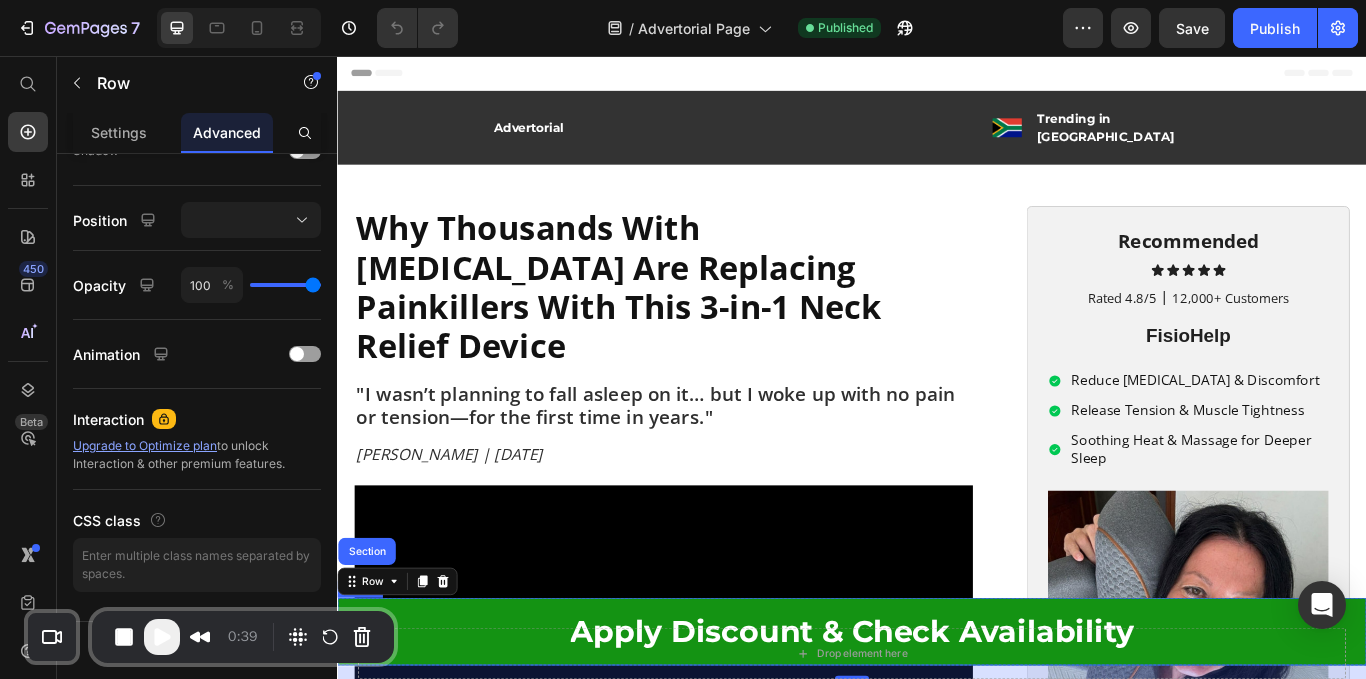 click on "Apply Discount & Check Availability" at bounding box center (937, 727) 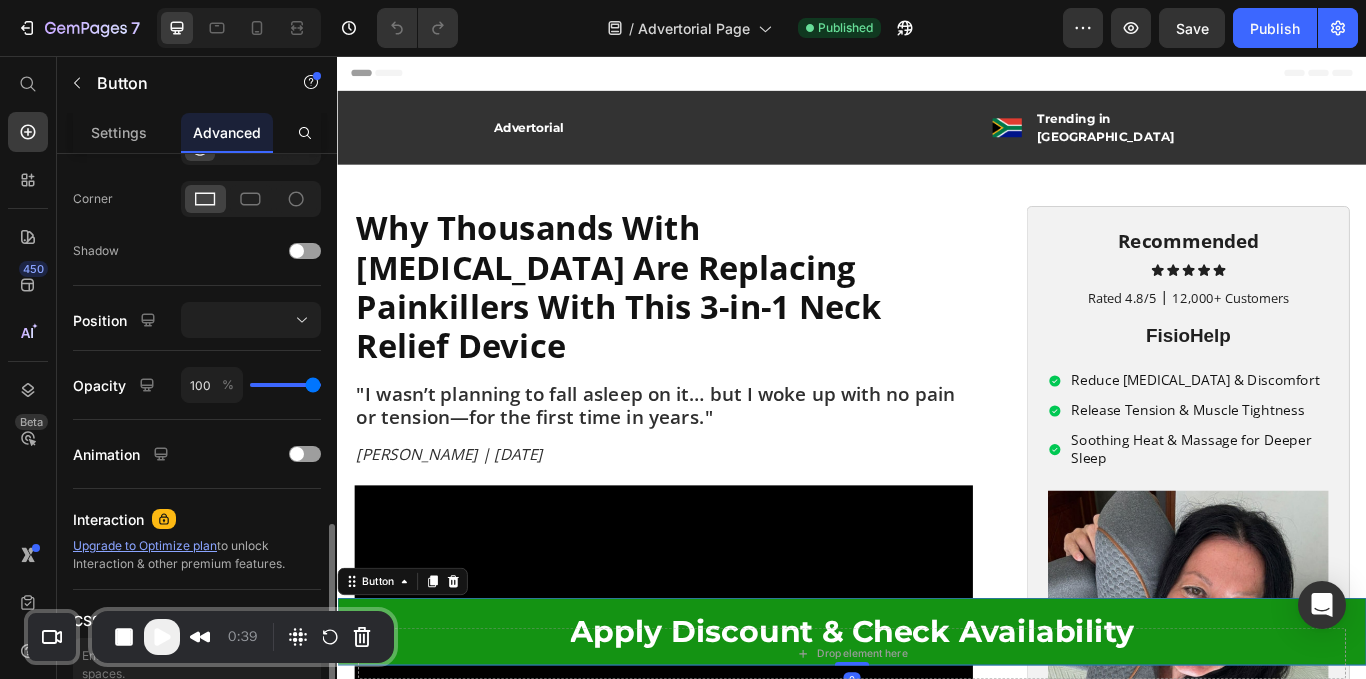 scroll, scrollTop: 687, scrollLeft: 0, axis: vertical 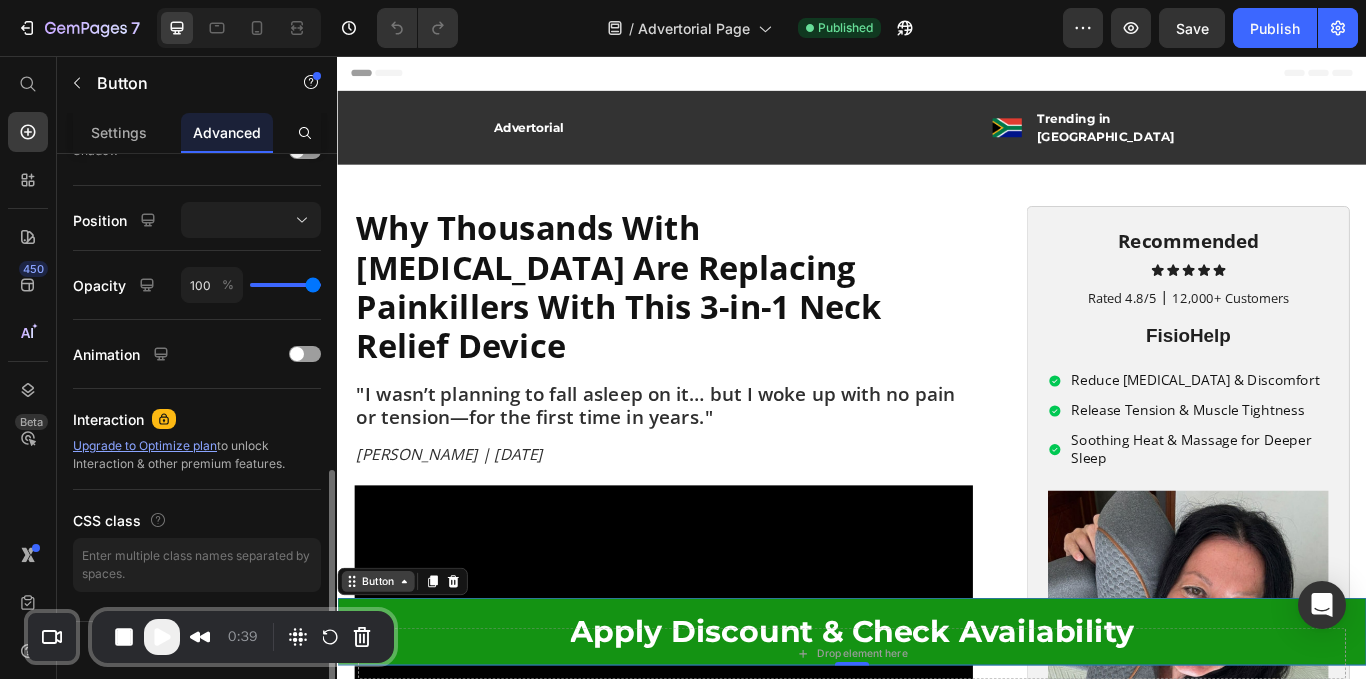 click on "Button" at bounding box center [384, 669] 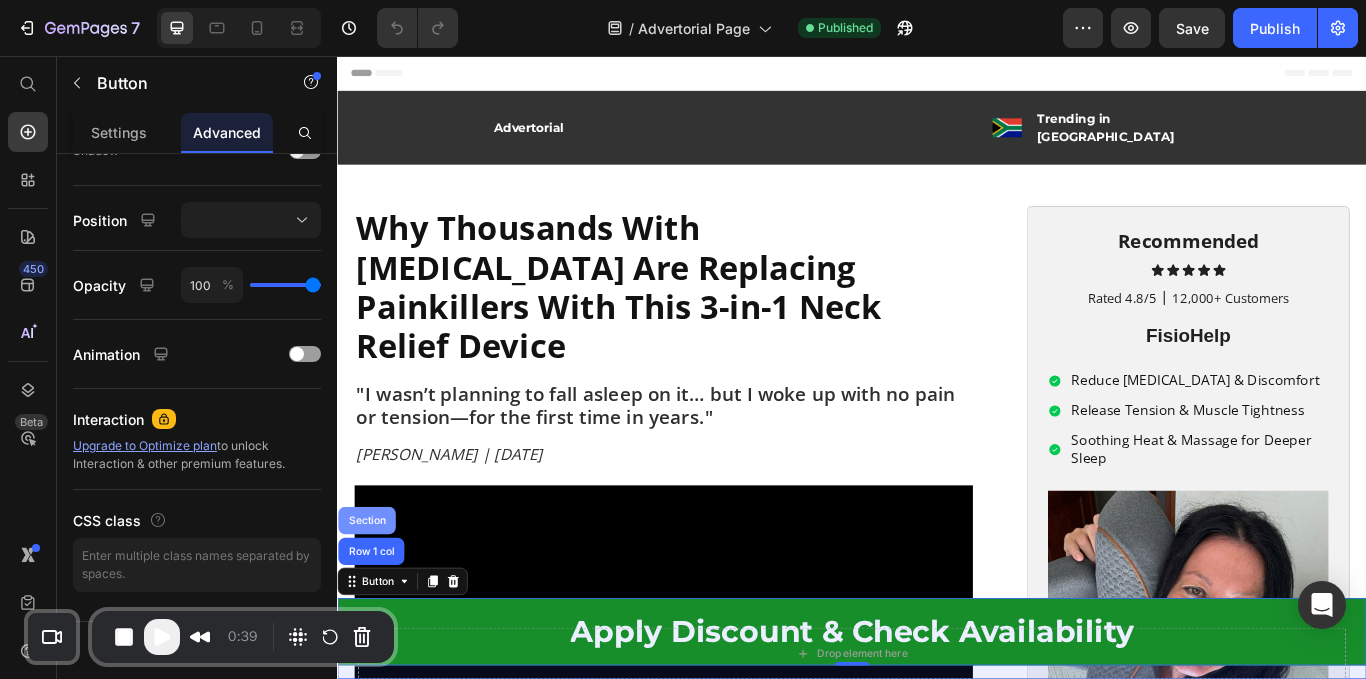 click on "Section" at bounding box center [371, 598] 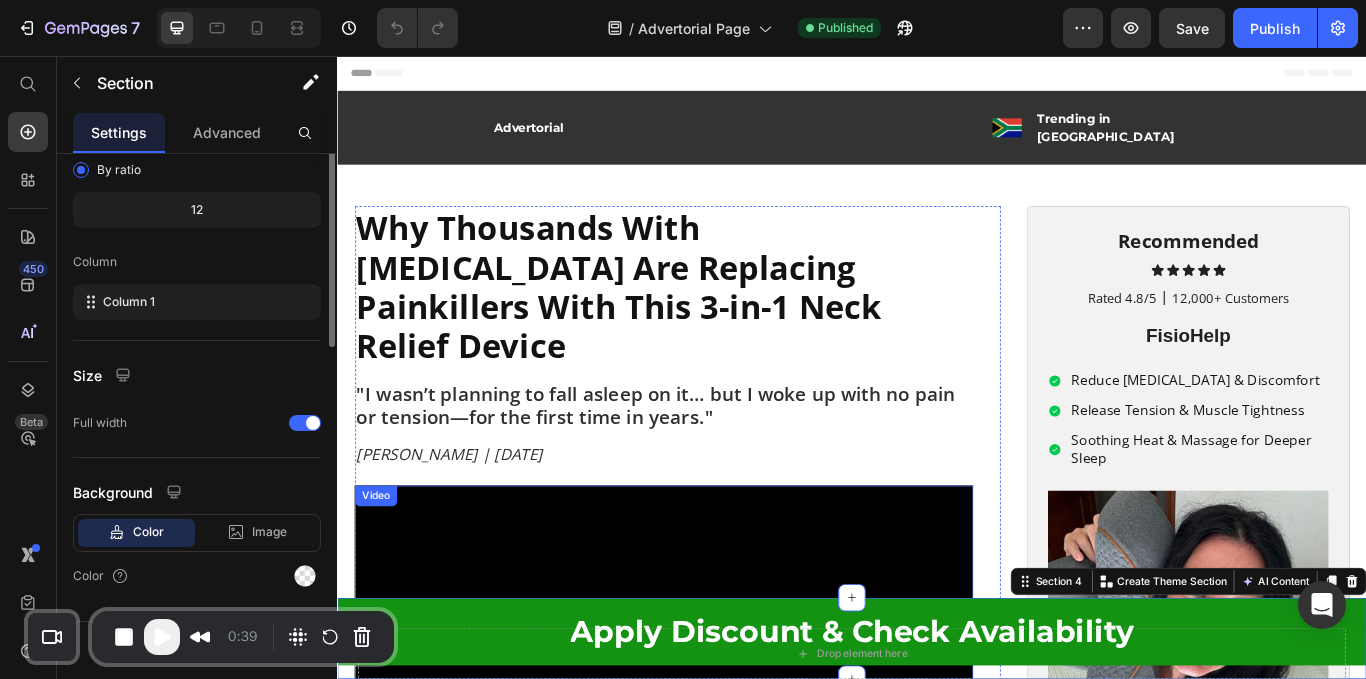 scroll, scrollTop: 0, scrollLeft: 0, axis: both 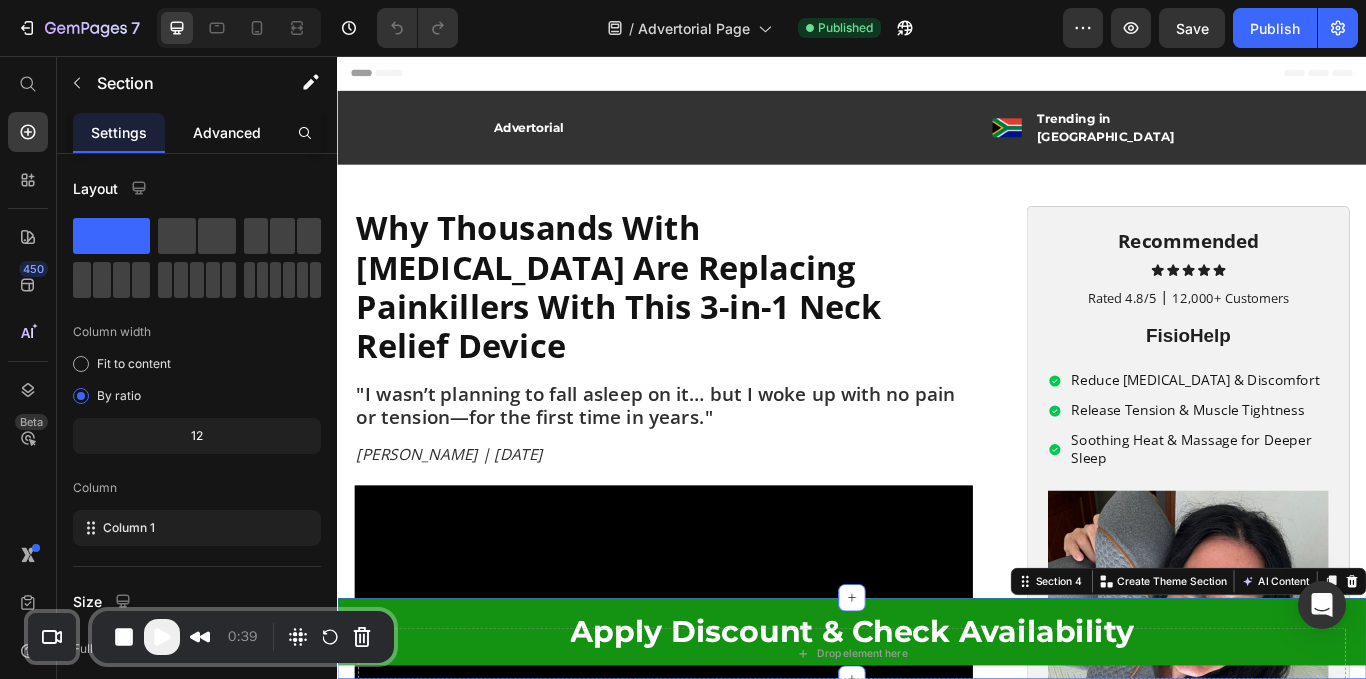 click on "Advanced" at bounding box center [227, 132] 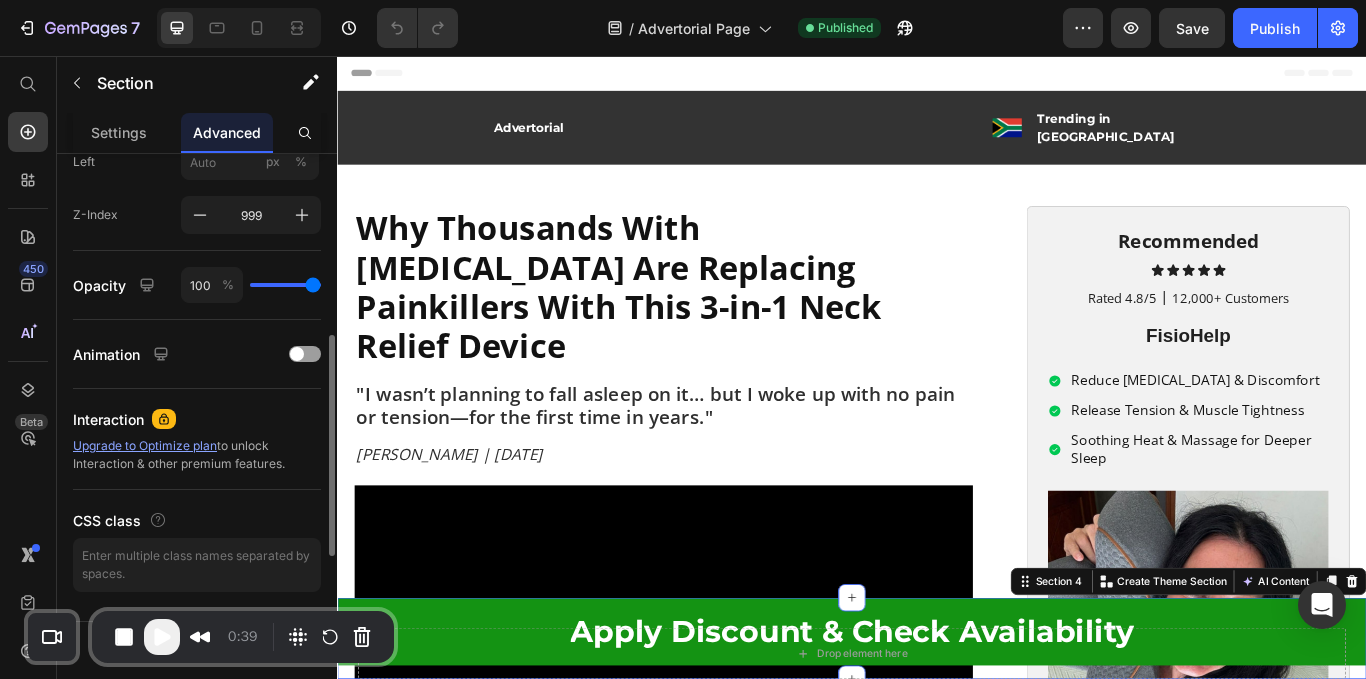 scroll, scrollTop: 819, scrollLeft: 0, axis: vertical 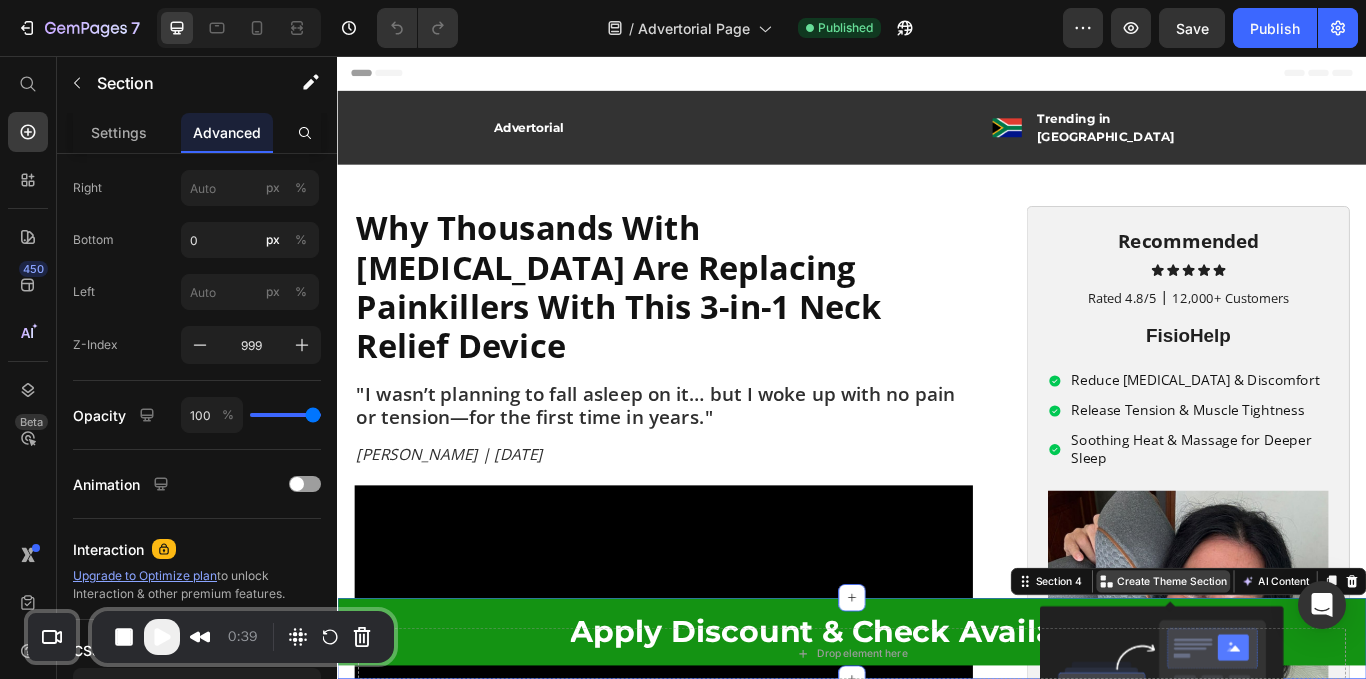 click on "Create Theme Section" at bounding box center (1310, 669) 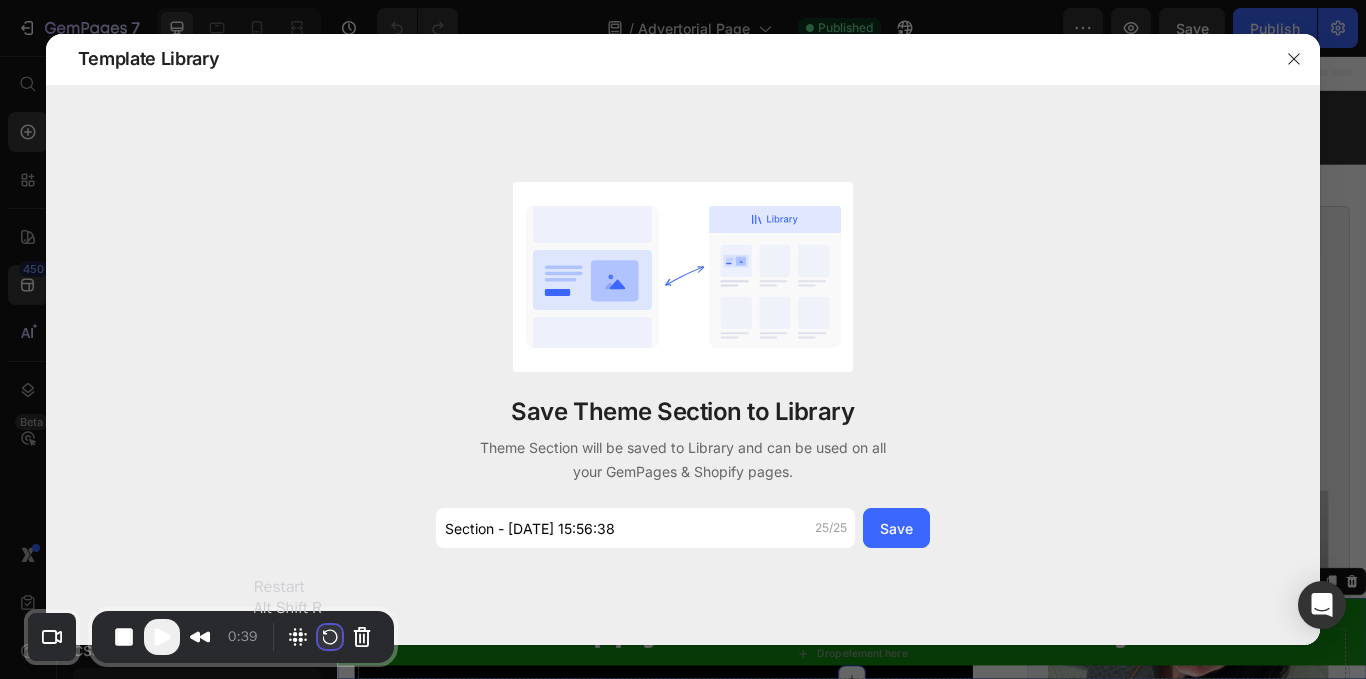 click at bounding box center (330, 637) 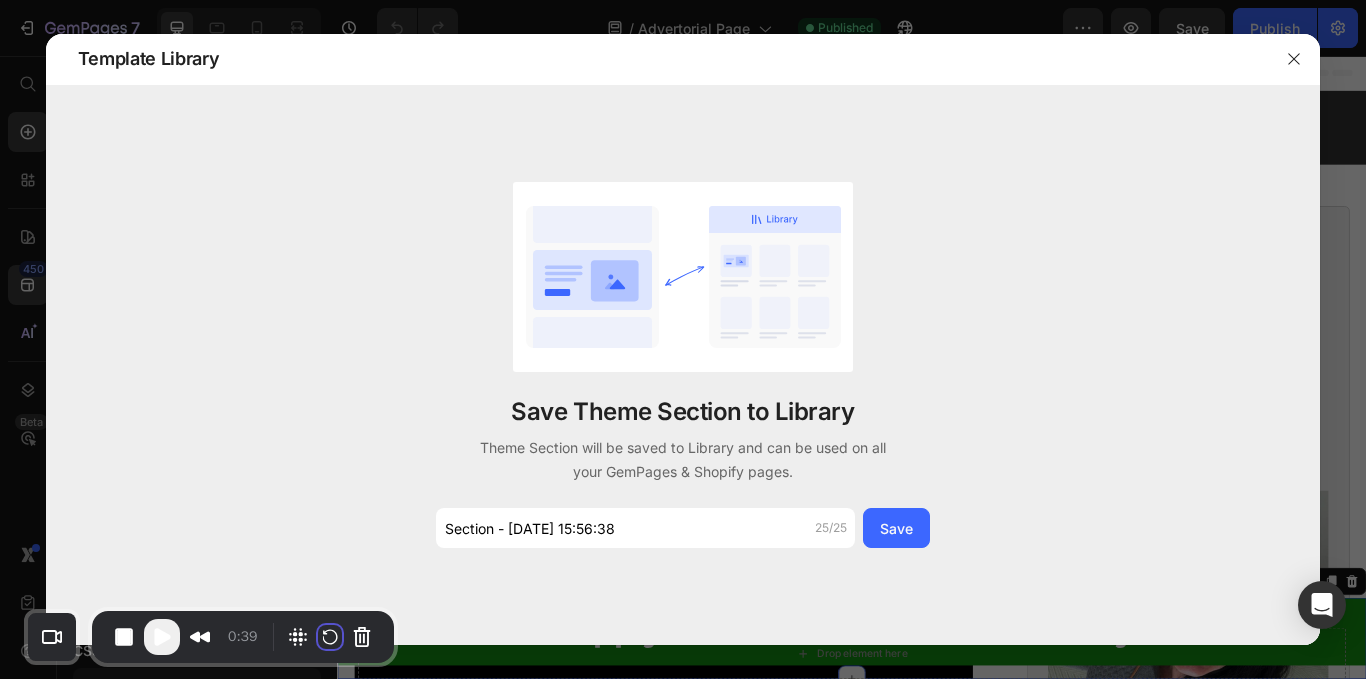 click on "Restart recording" at bounding box center (515, 803) 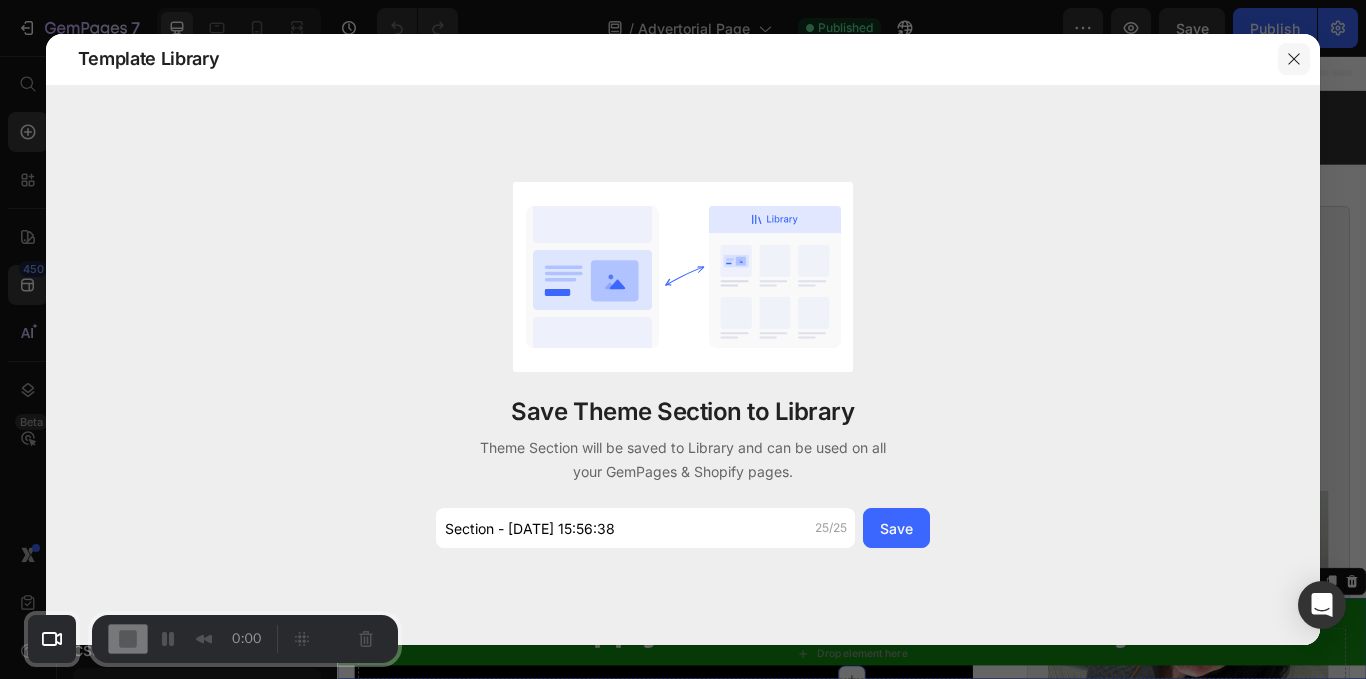 click at bounding box center [1294, 59] 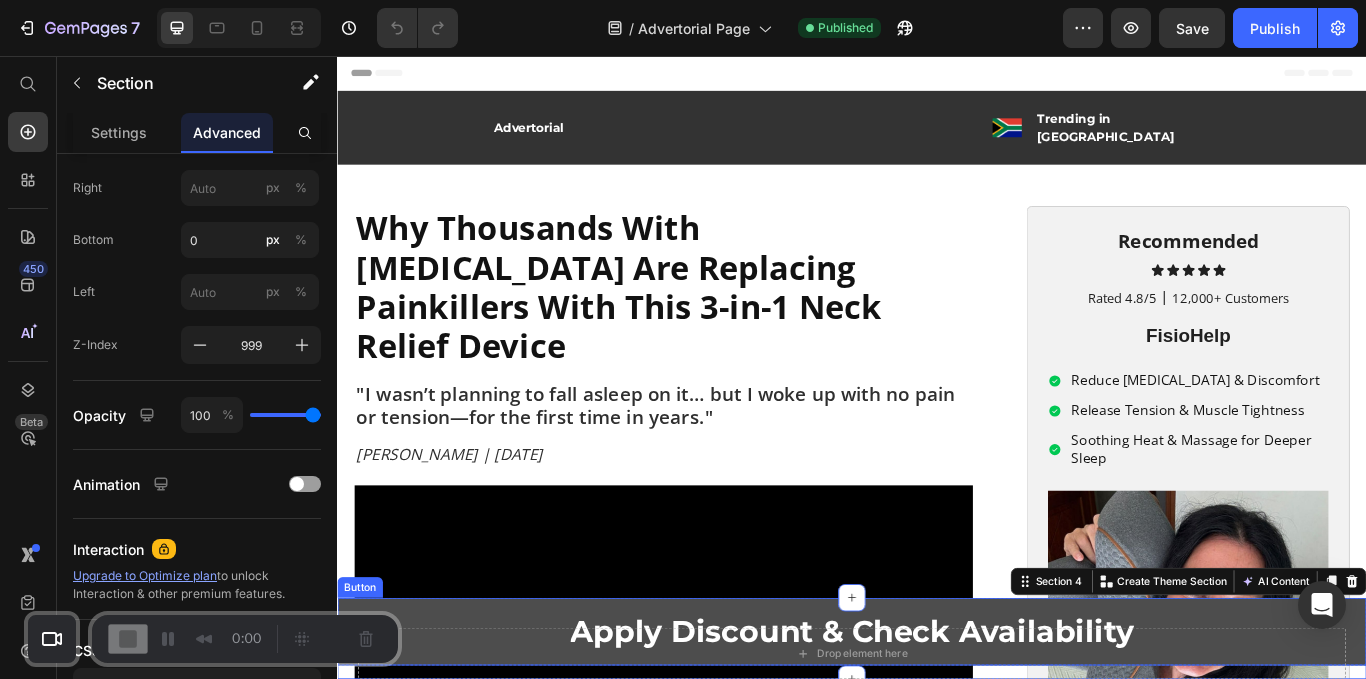 click on "Apply Discount & Check Availability" at bounding box center [937, 727] 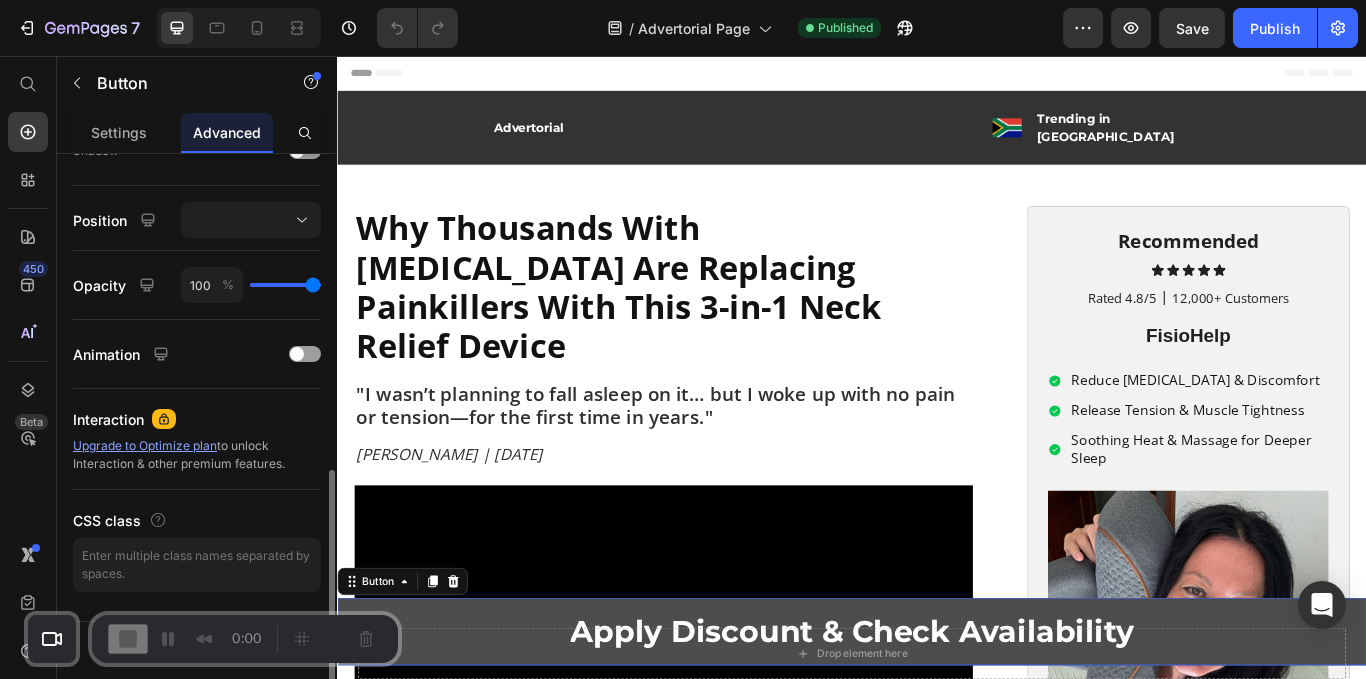 scroll, scrollTop: 0, scrollLeft: 0, axis: both 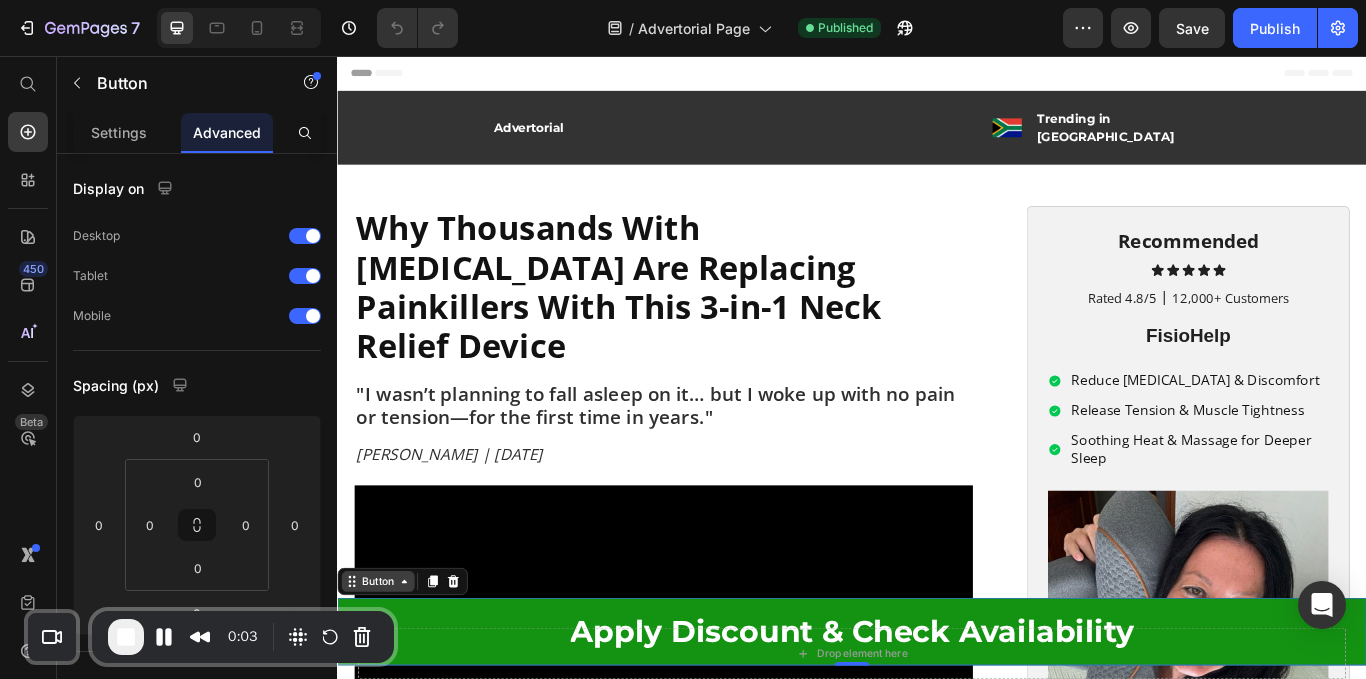 click on "Button" at bounding box center [384, 669] 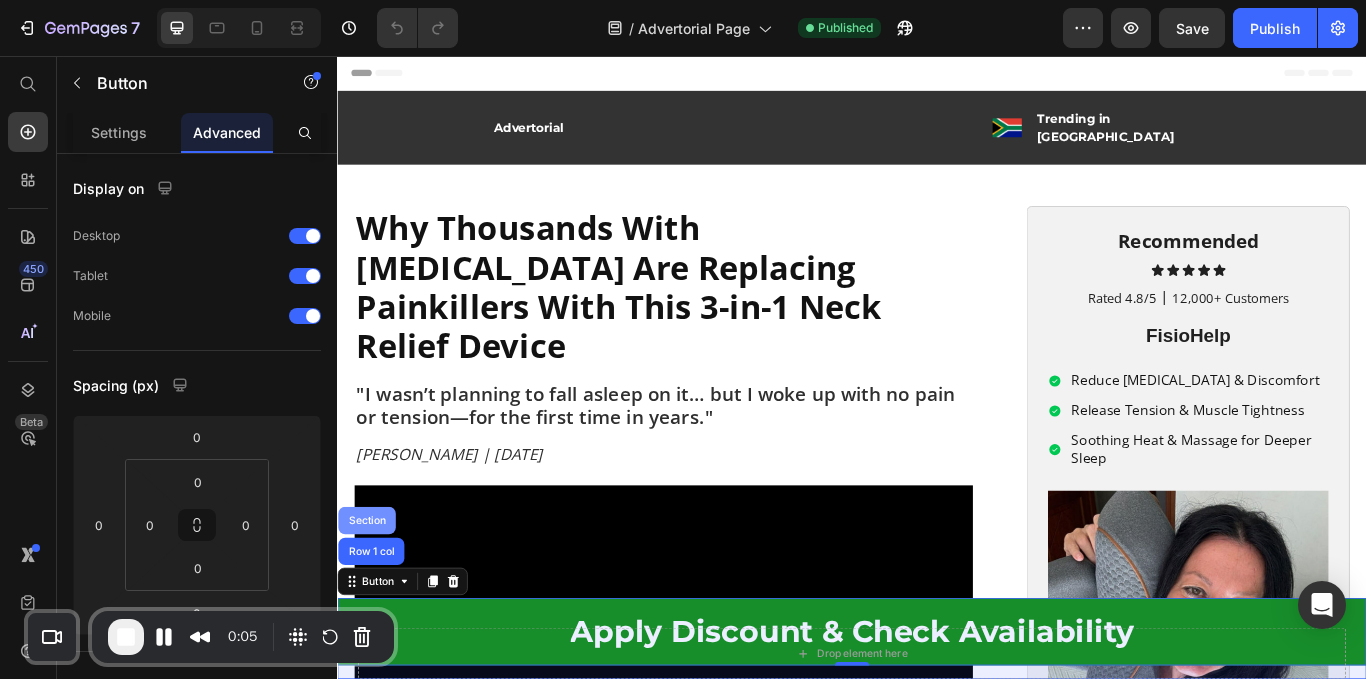 click on "Section" at bounding box center (371, 598) 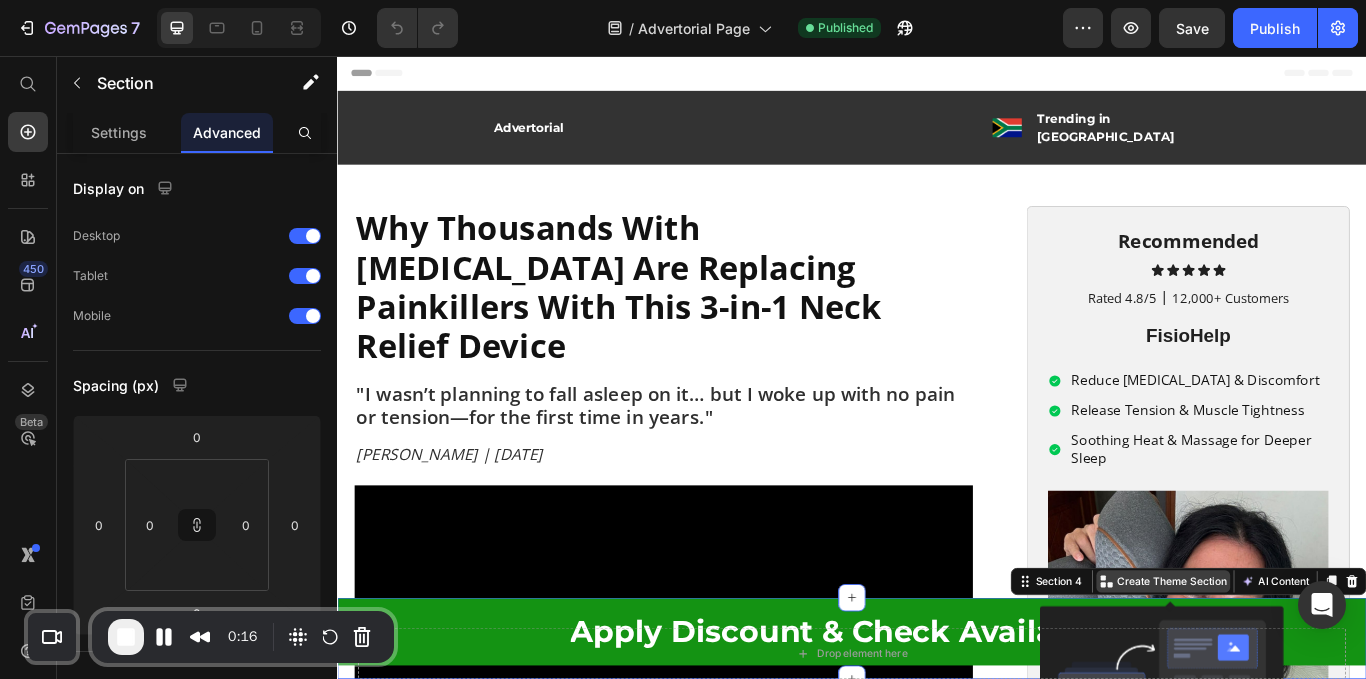 click on "Create Theme Section" at bounding box center [1310, 669] 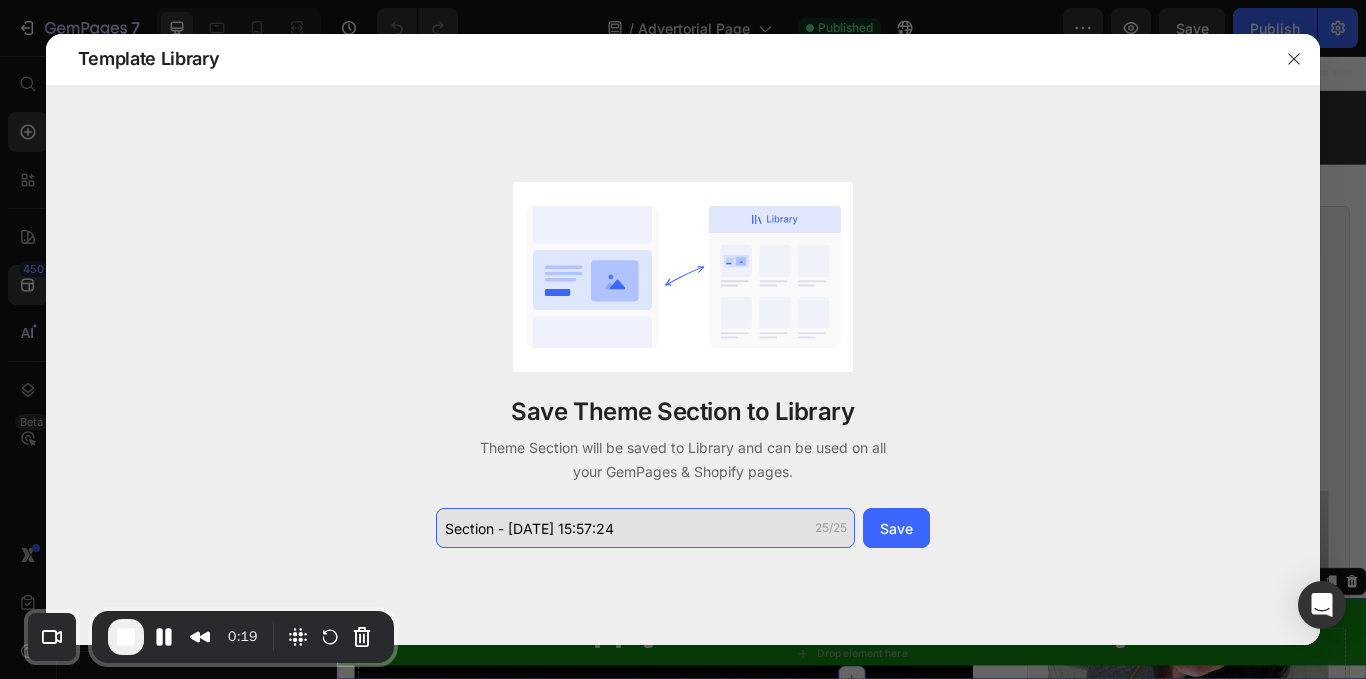 click on "Section - [DATE] 15:57:24" 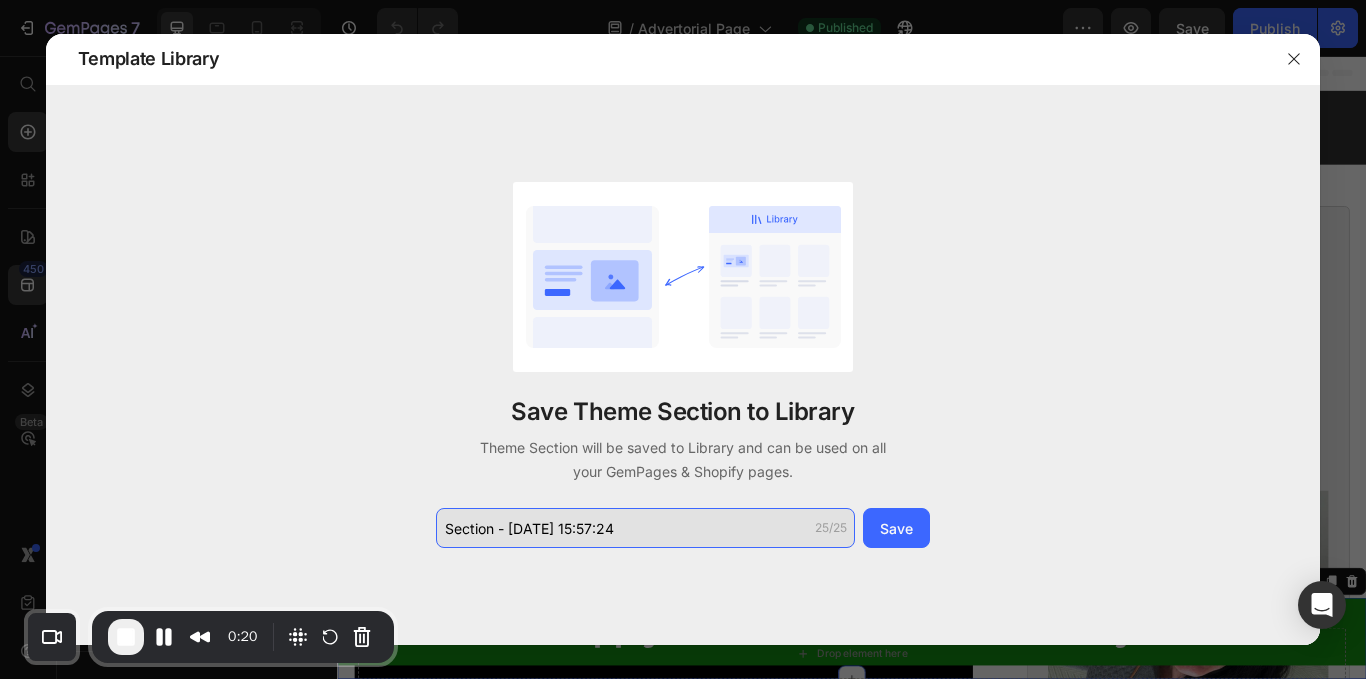 click on "Section - [DATE] 15:57:24" 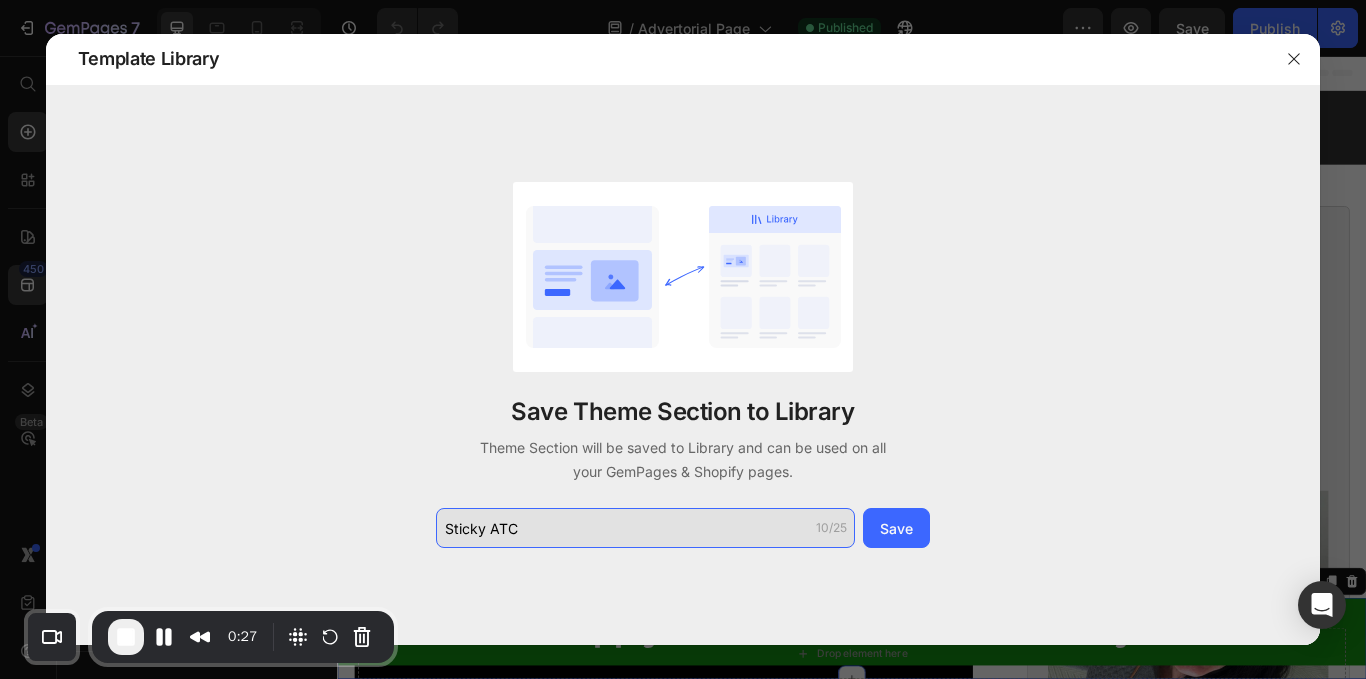 click on "Sticky ATC" 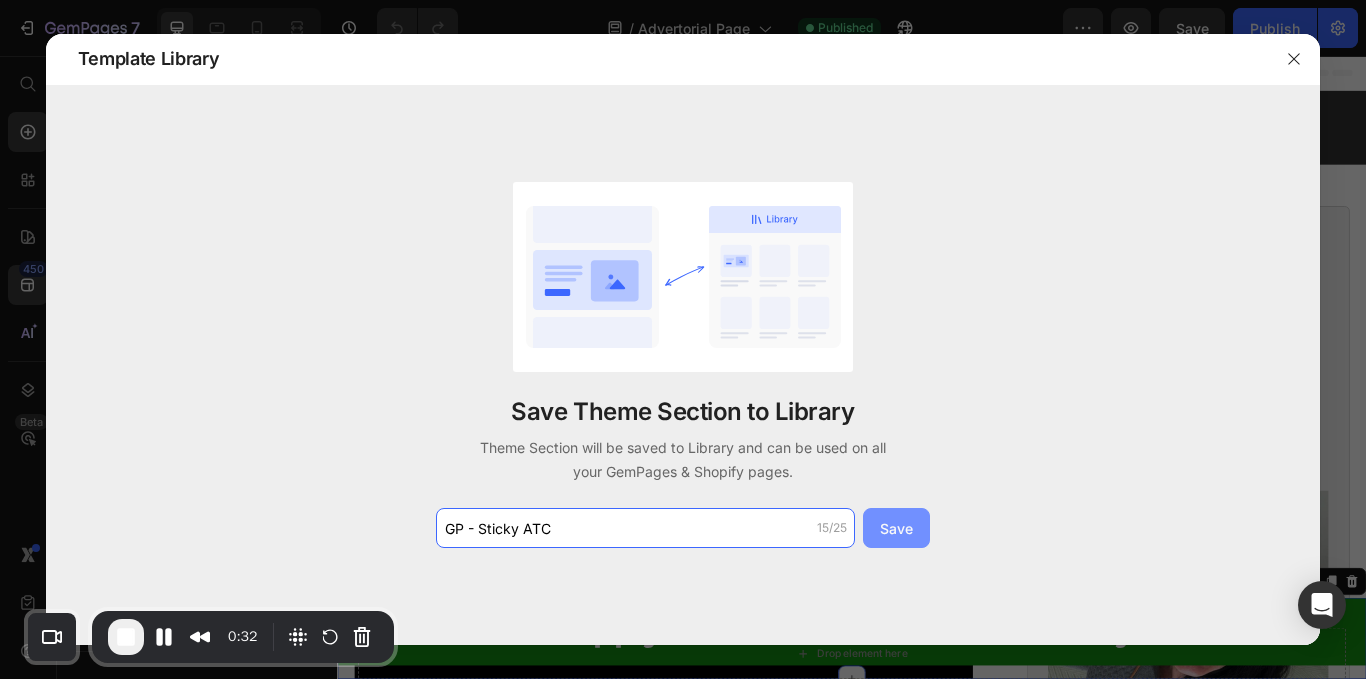 type on "GP - Sticky ATC" 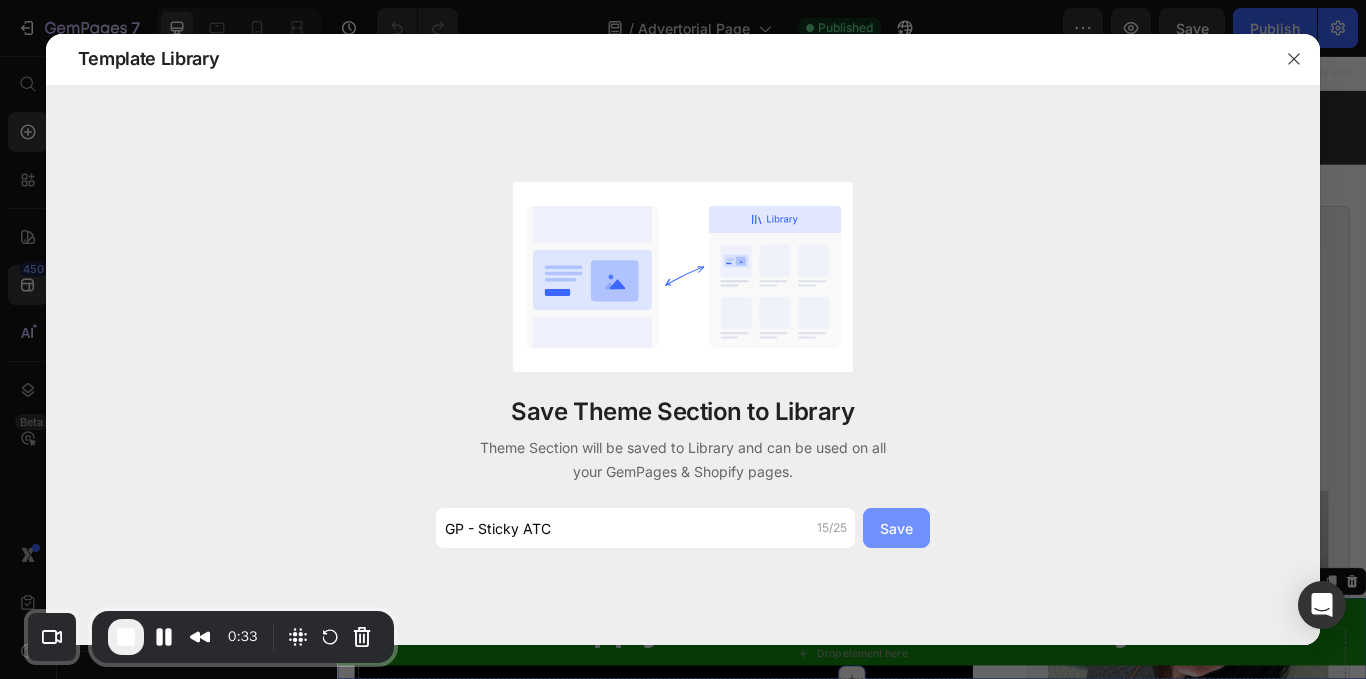 click on "Save" at bounding box center [896, 528] 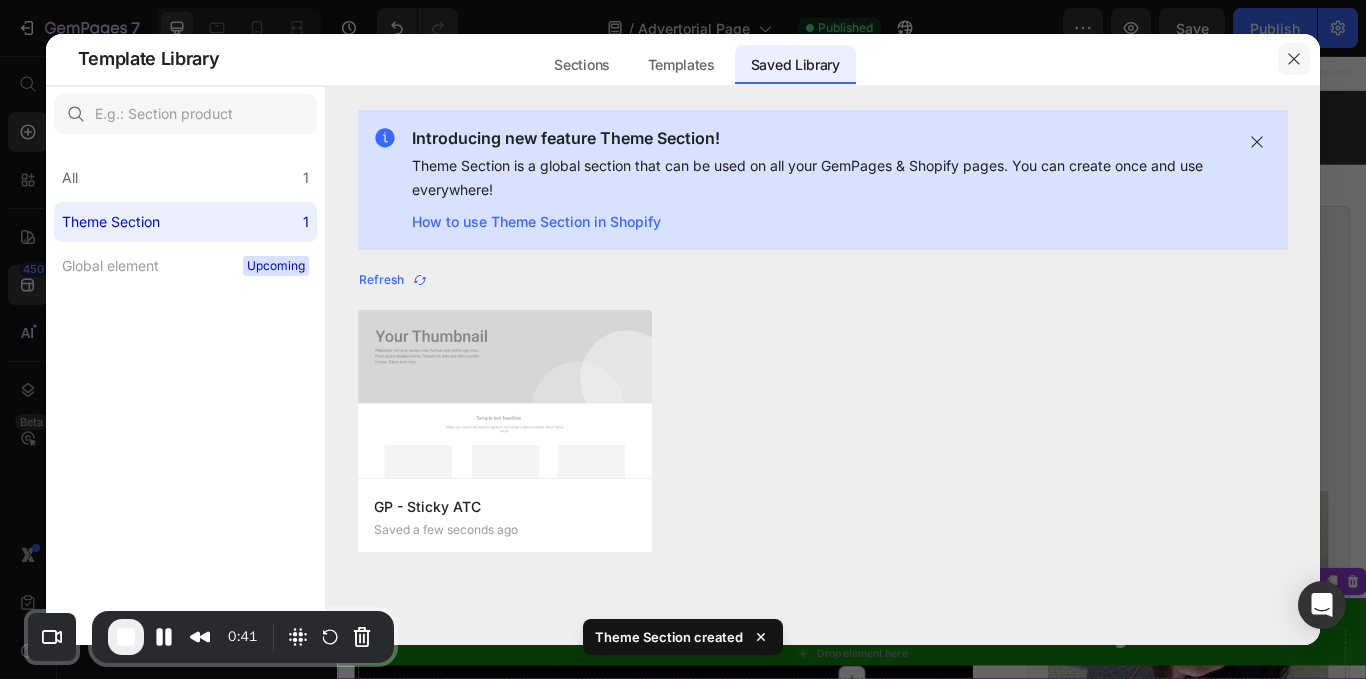 click 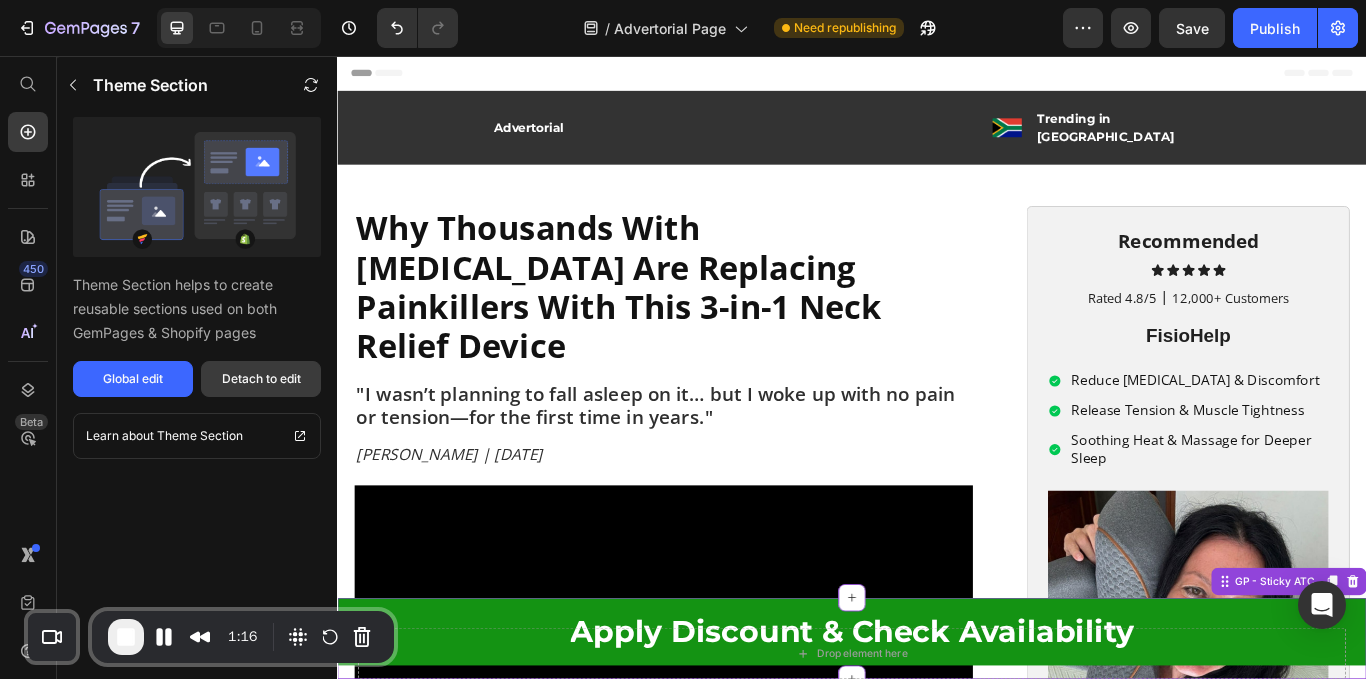 click on "Detach to edit" at bounding box center (261, 379) 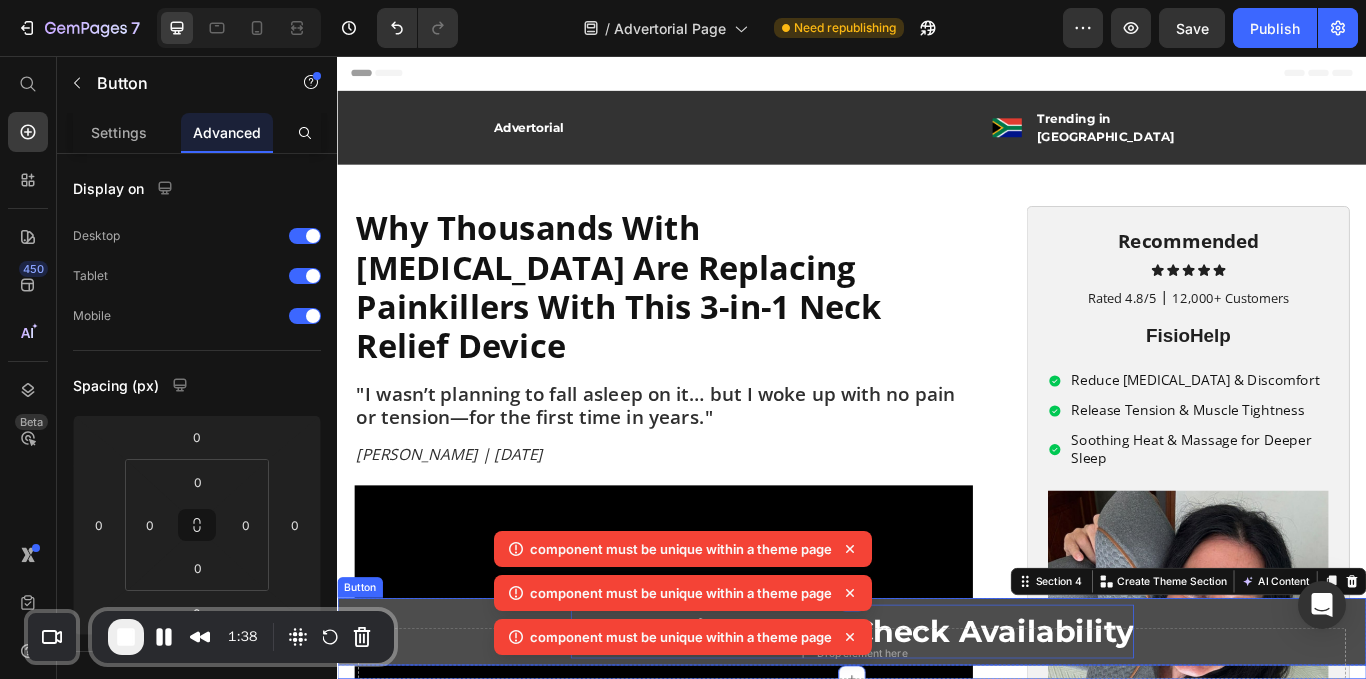 click on "Apply Discount & Check Availability" at bounding box center [937, 727] 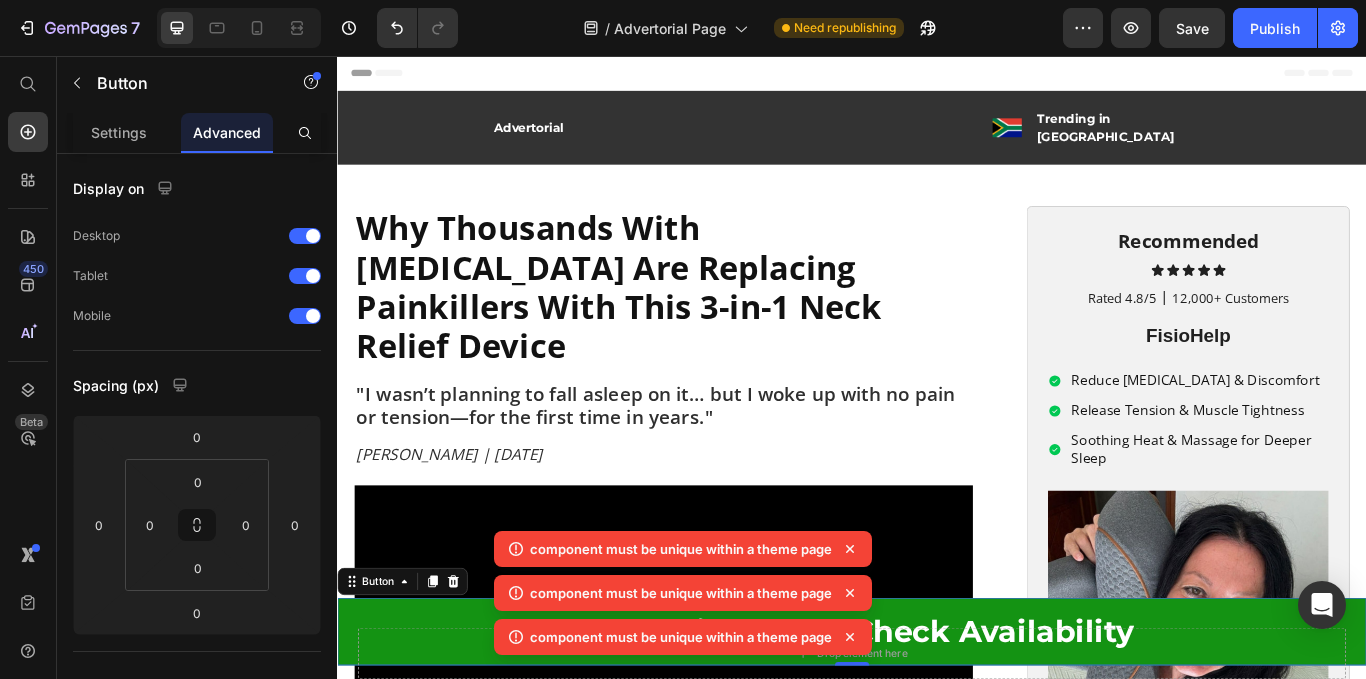 click 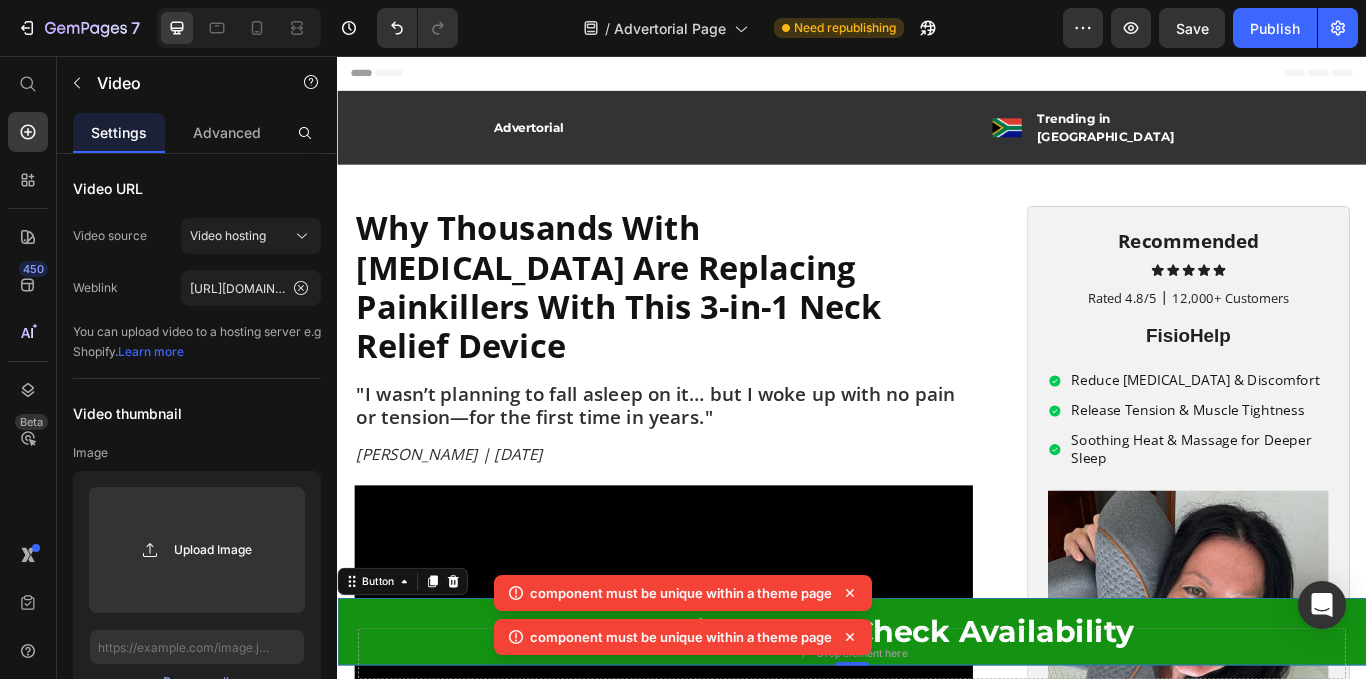 drag, startPoint x: 1187, startPoint y: 600, endPoint x: 932, endPoint y: 676, distance: 266.08456 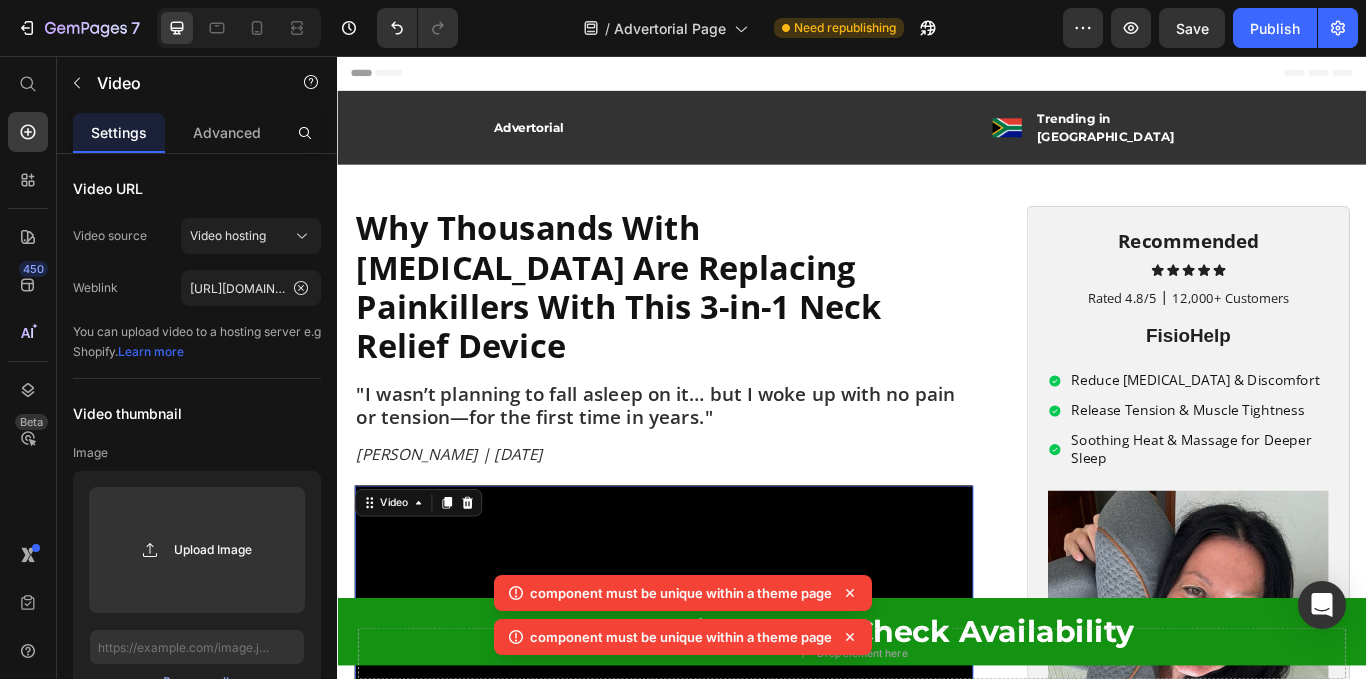 click 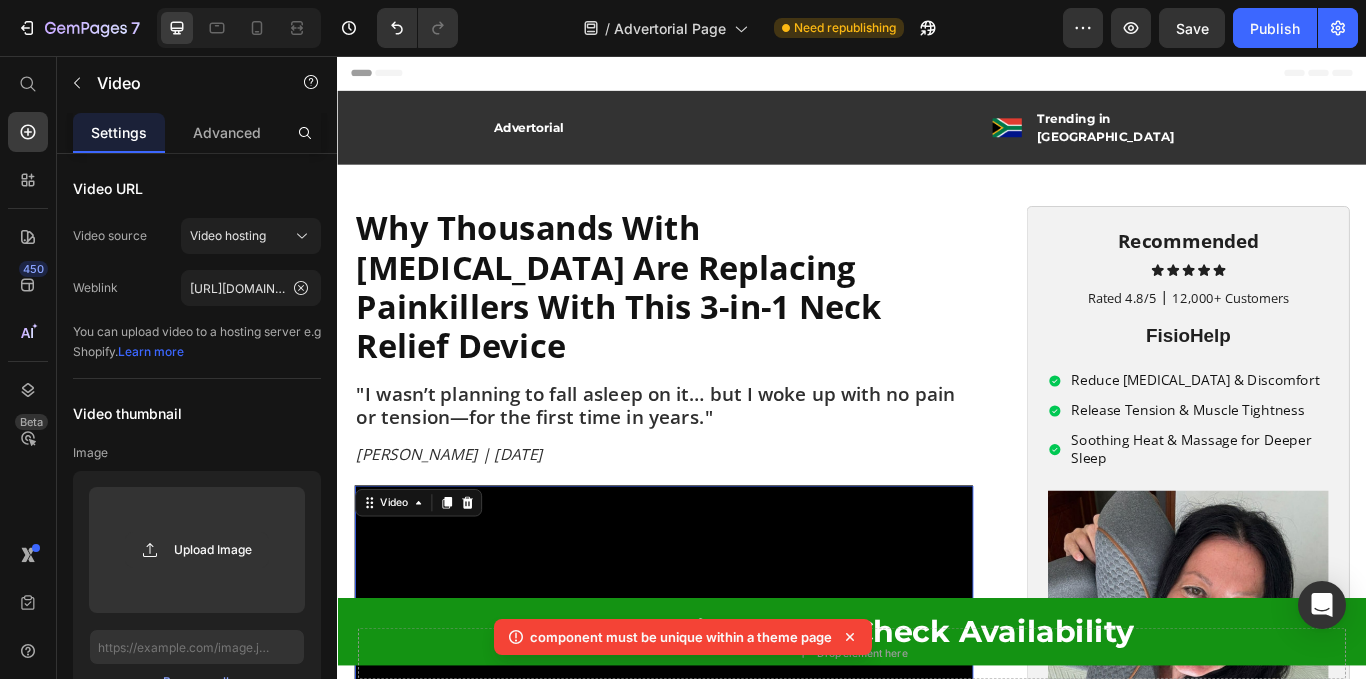 click 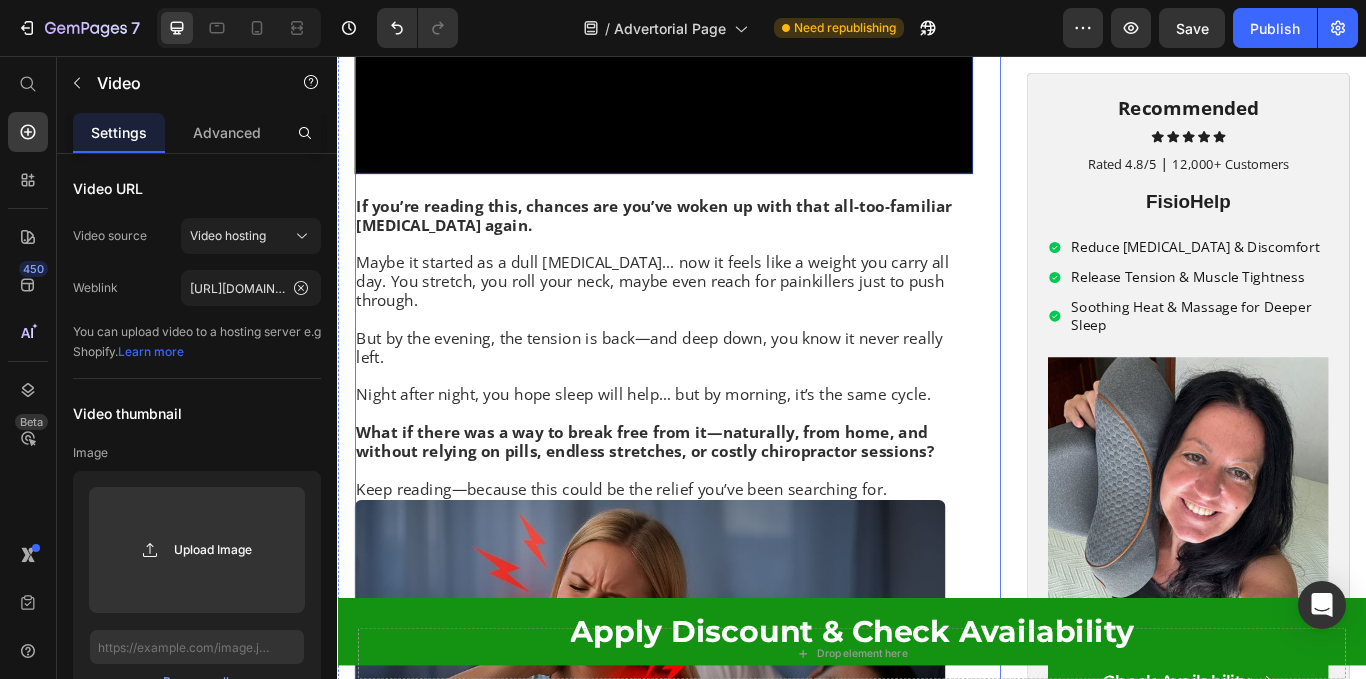 scroll, scrollTop: 0, scrollLeft: 0, axis: both 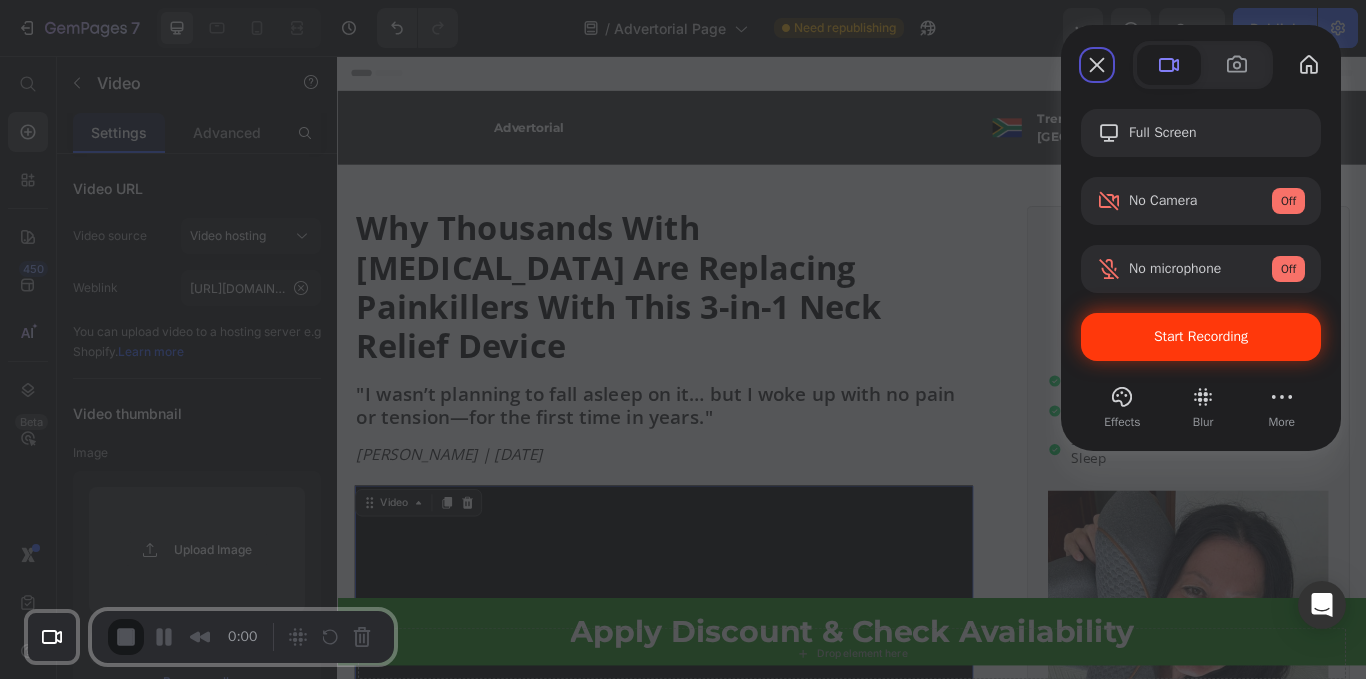 click on "Start Recording" at bounding box center [1201, 336] 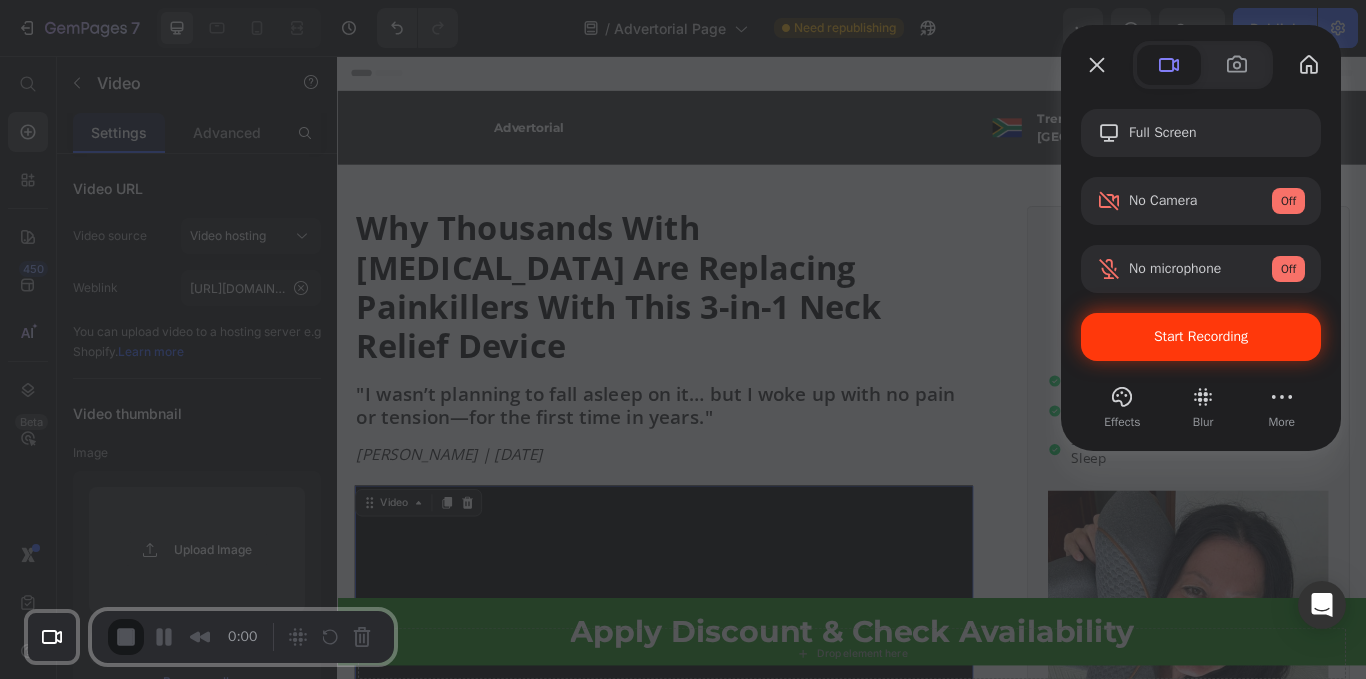 click on "Yes, proceed" at bounding box center (350, 1548) 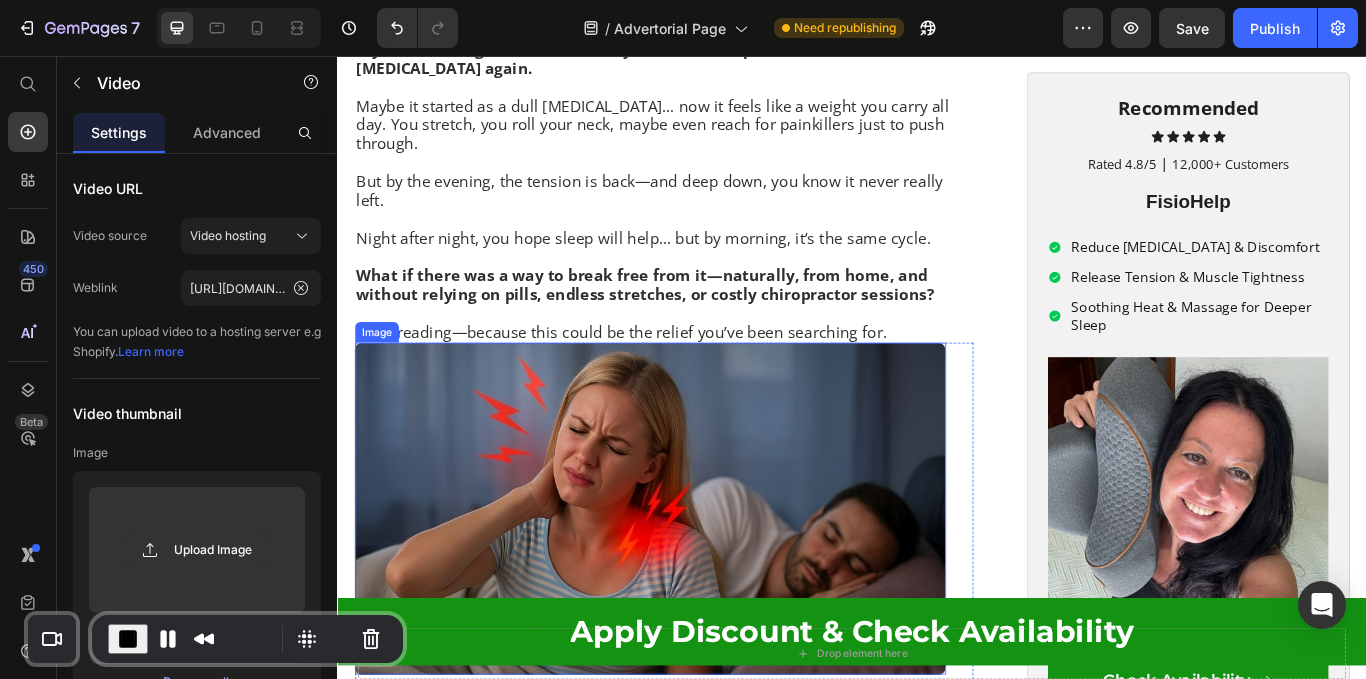 scroll, scrollTop: 953, scrollLeft: 0, axis: vertical 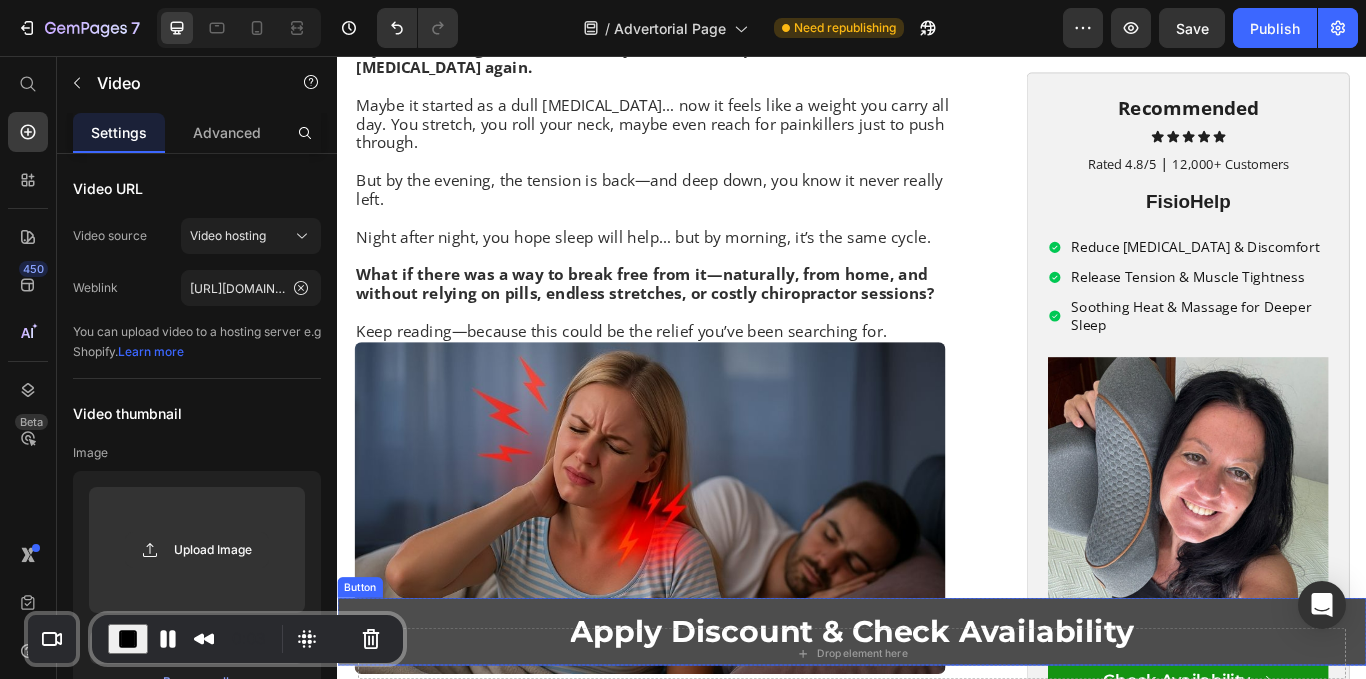 click on "Apply Discount & Check Availability" at bounding box center [937, 727] 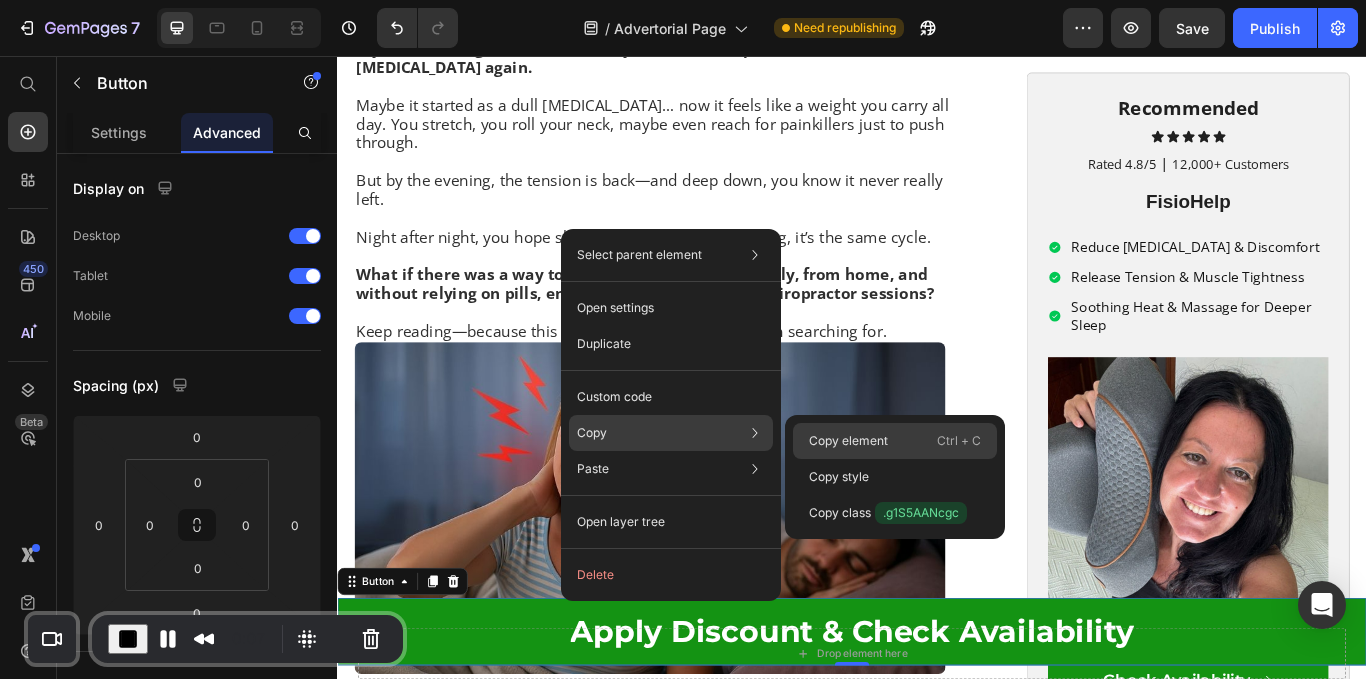 drag, startPoint x: 587, startPoint y: 447, endPoint x: 841, endPoint y: 440, distance: 254.09644 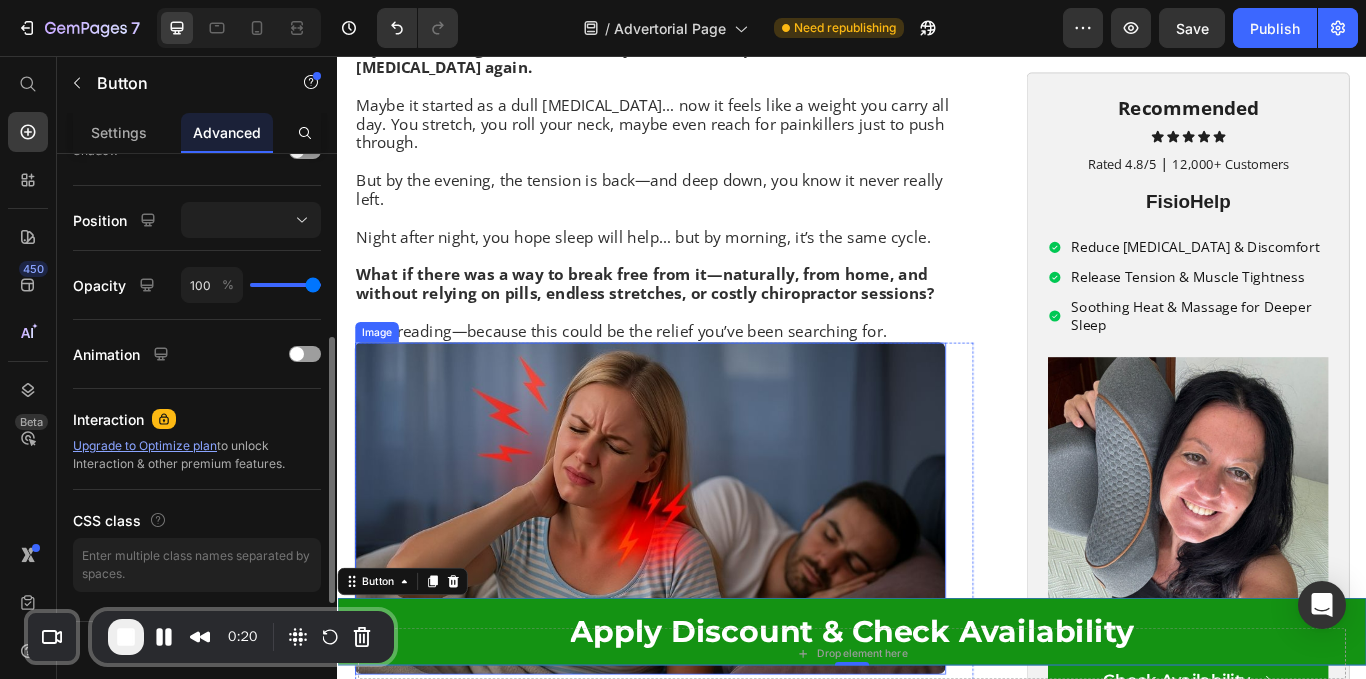 scroll, scrollTop: 596, scrollLeft: 0, axis: vertical 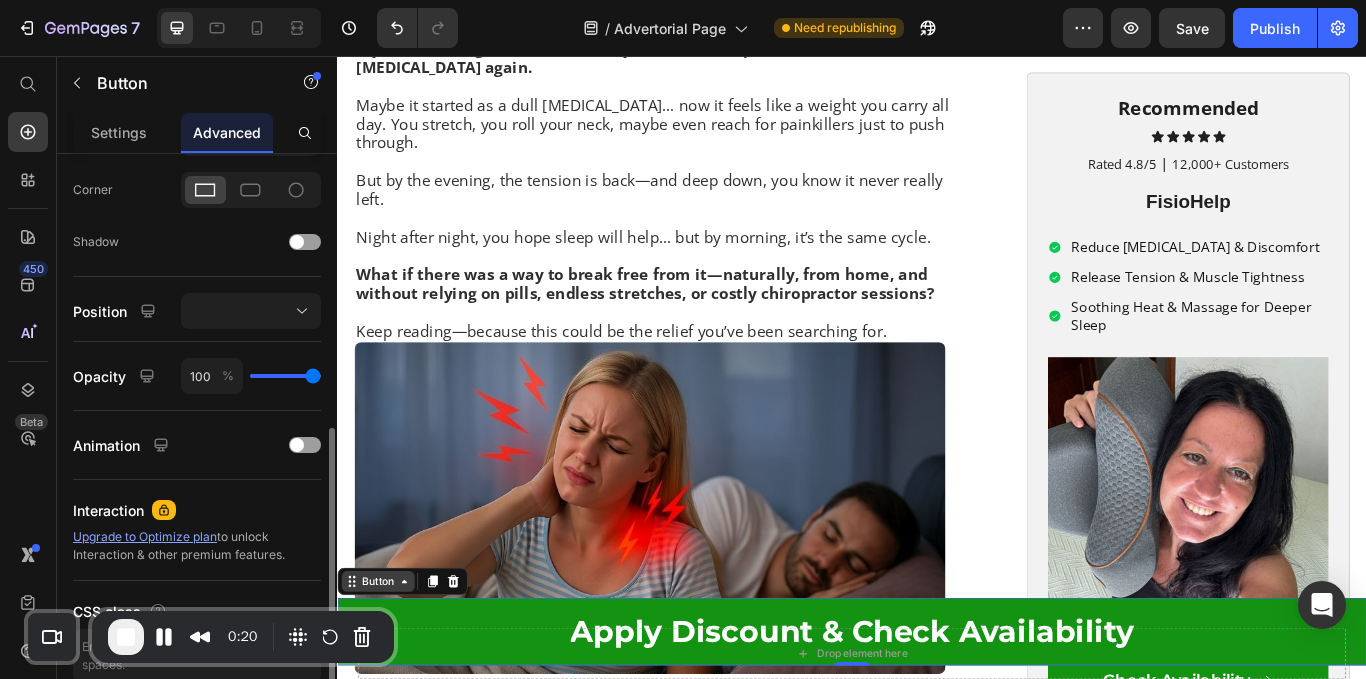 click on "Button" at bounding box center [384, 669] 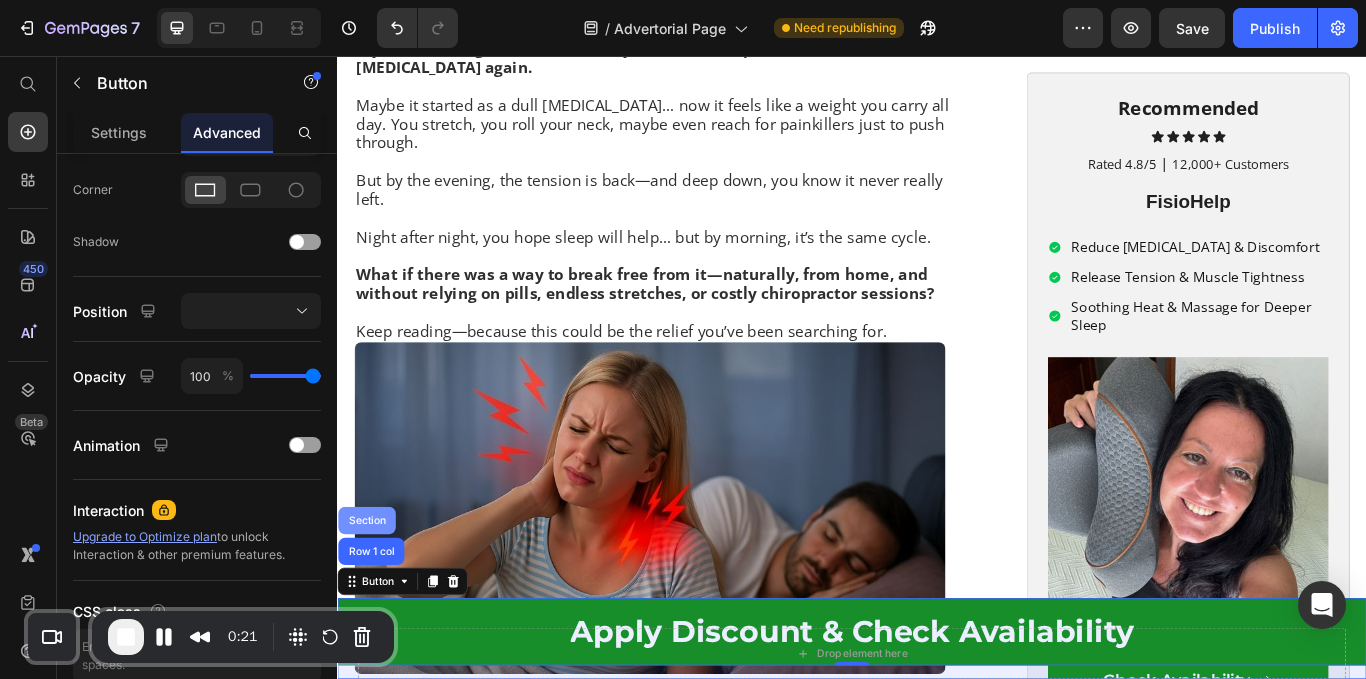 click on "Section" at bounding box center [371, 598] 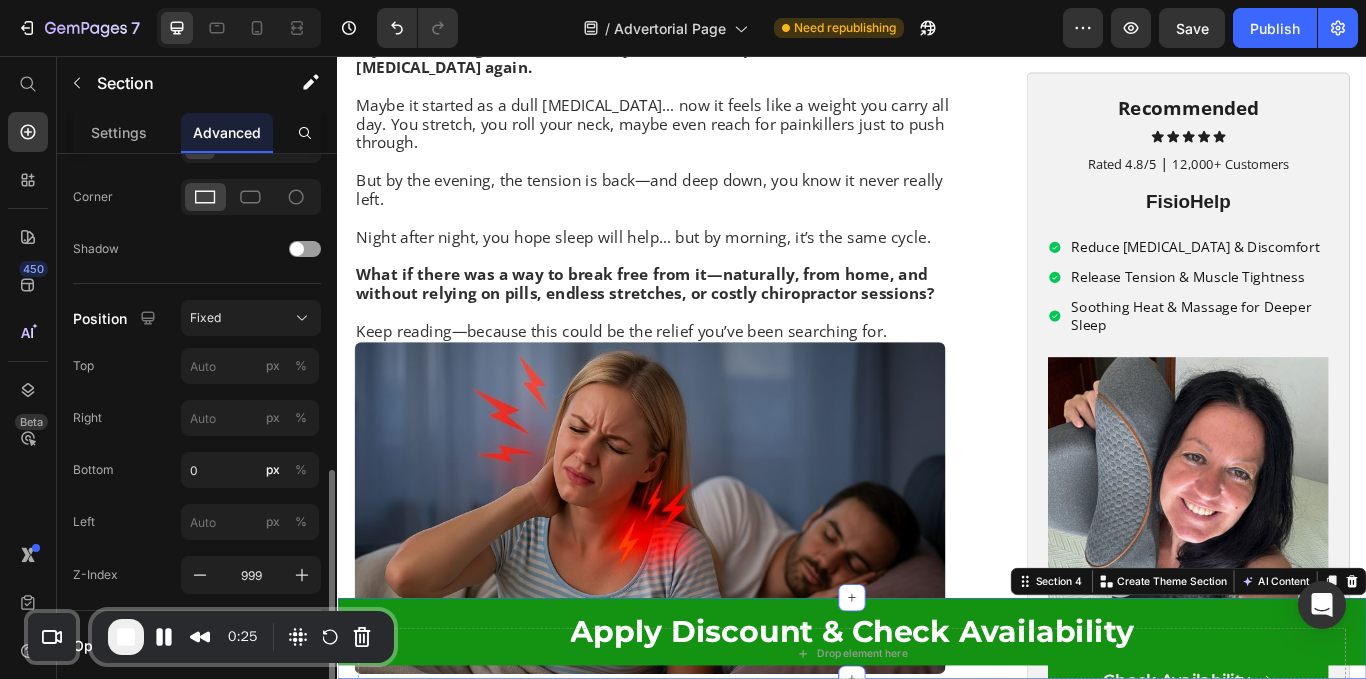 scroll, scrollTop: 667, scrollLeft: 0, axis: vertical 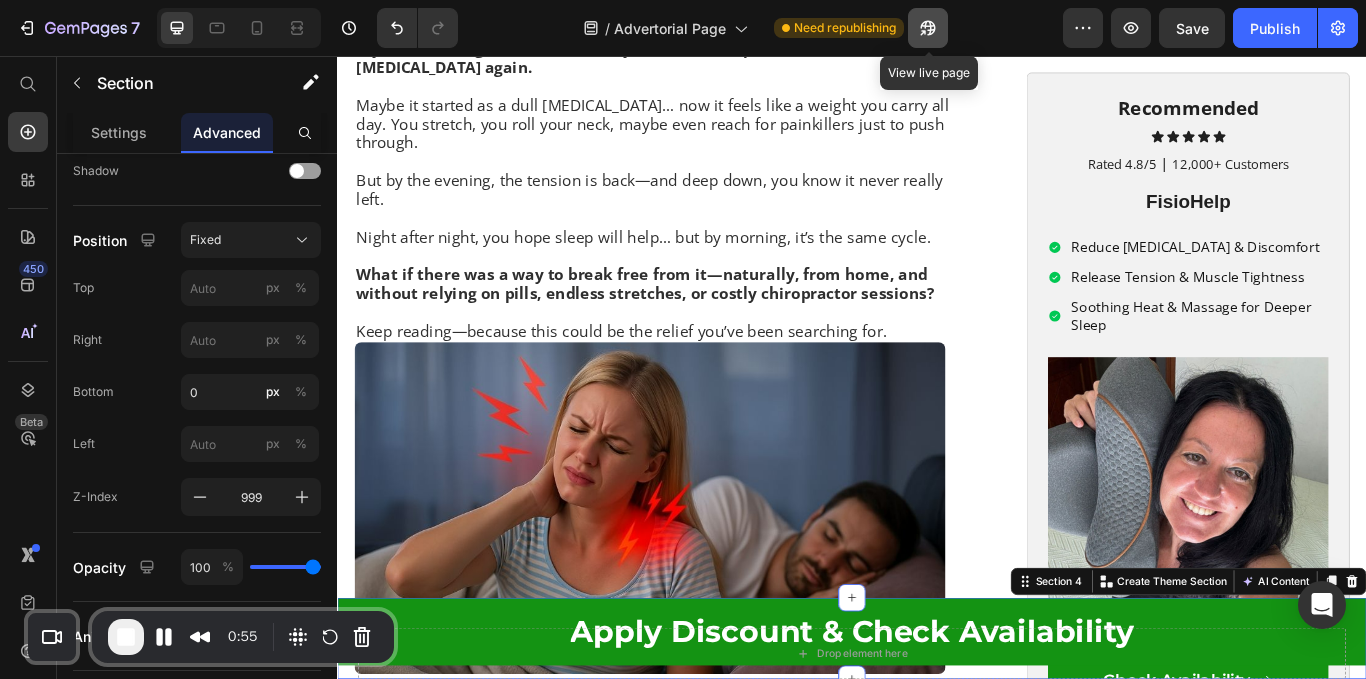 click 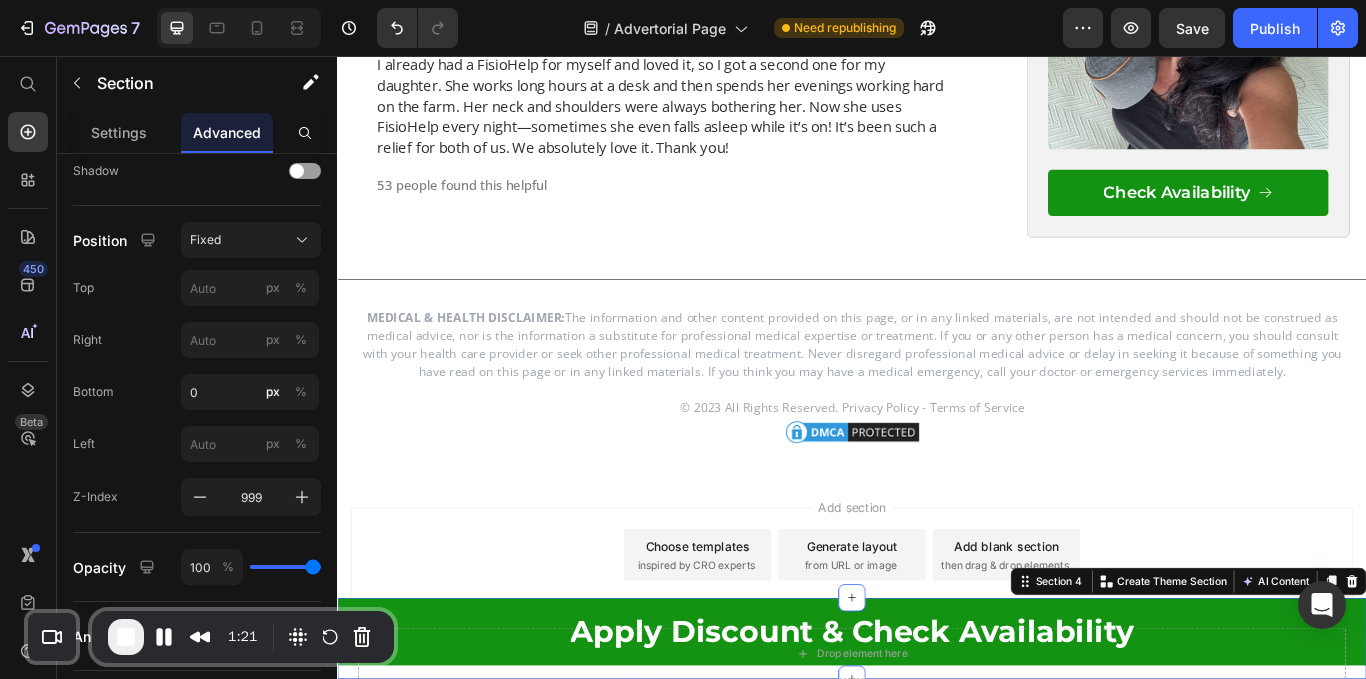 scroll, scrollTop: 12412, scrollLeft: 0, axis: vertical 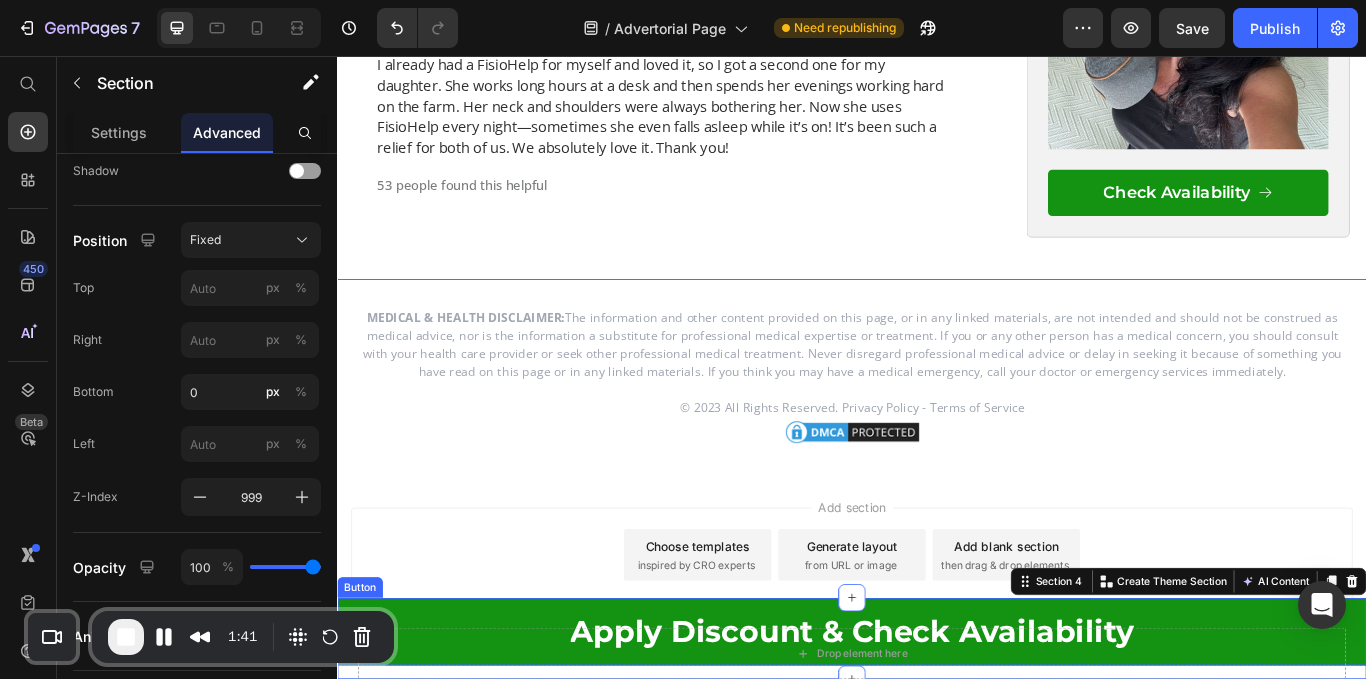 click on "Apply Discount & Check Availability" at bounding box center (937, 727) 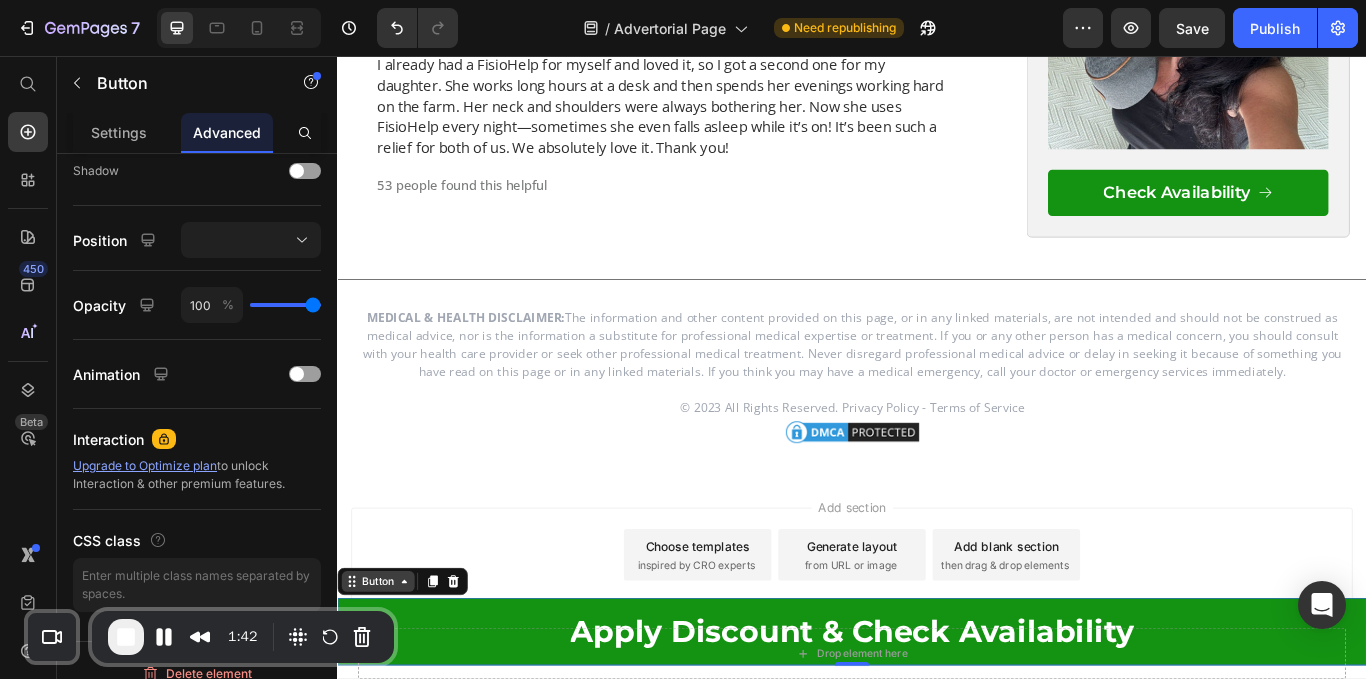 scroll, scrollTop: 0, scrollLeft: 0, axis: both 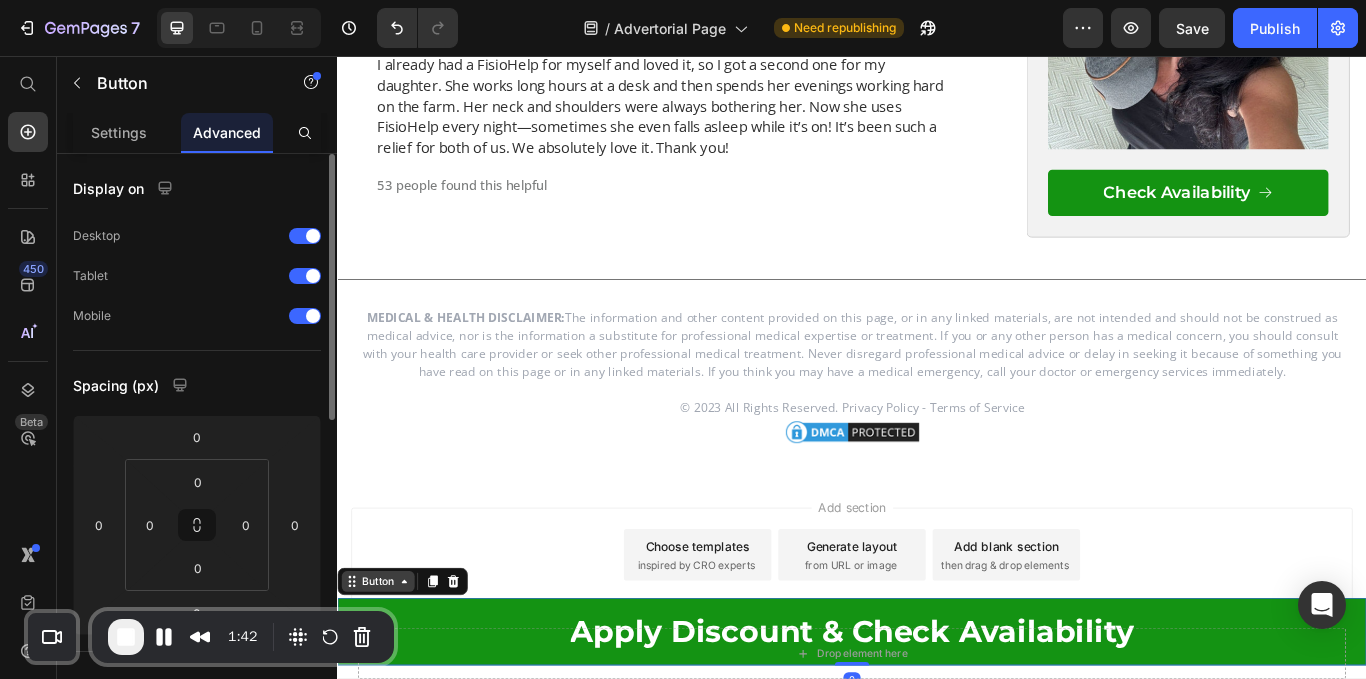 click on "Button" at bounding box center (384, 669) 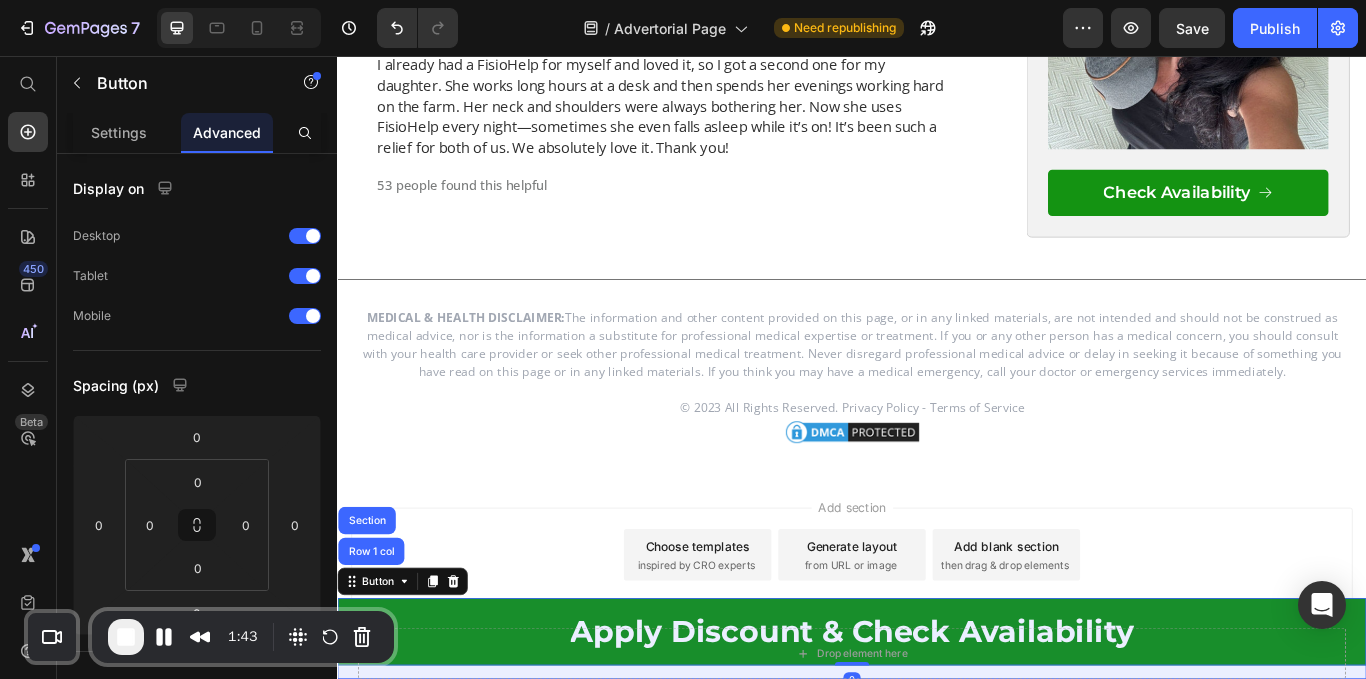 click on "Section" at bounding box center [371, 598] 